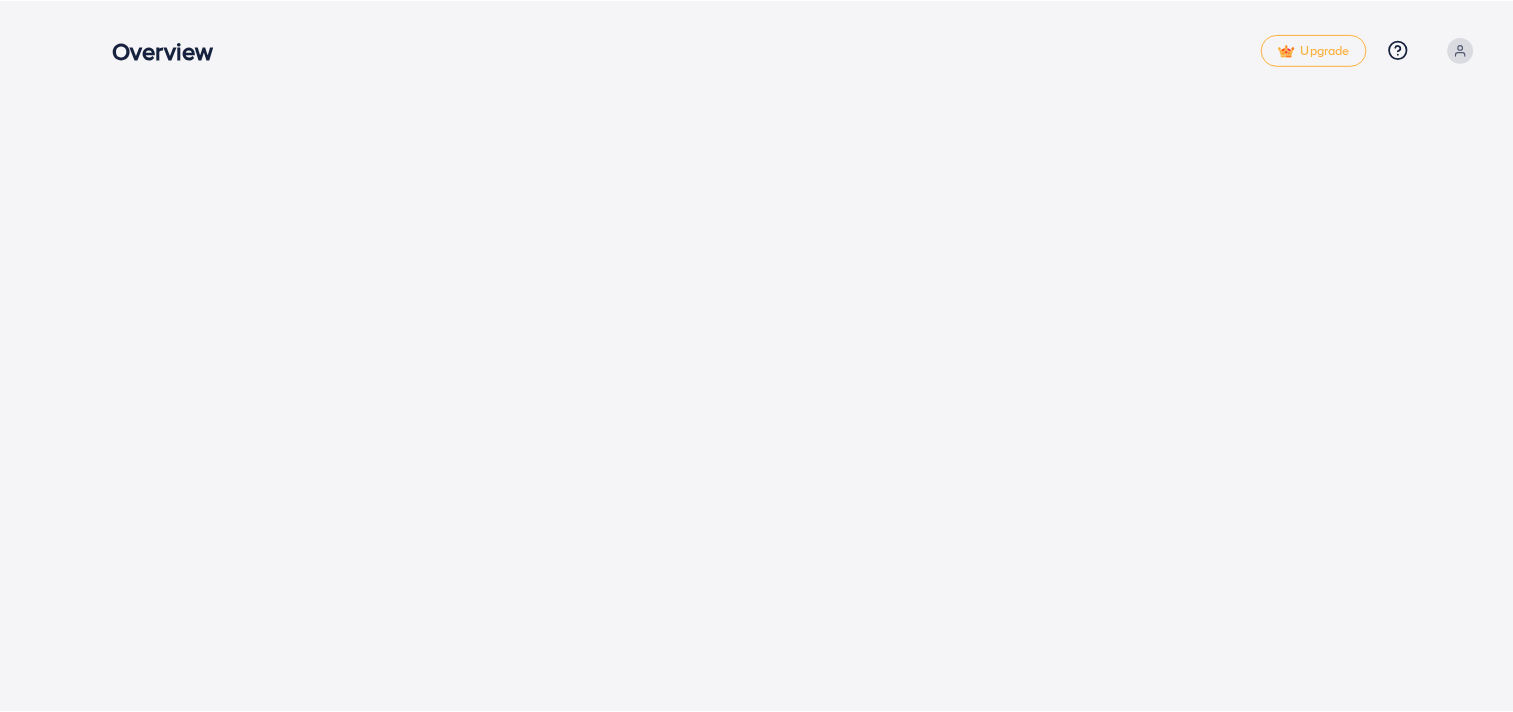 scroll, scrollTop: 0, scrollLeft: 0, axis: both 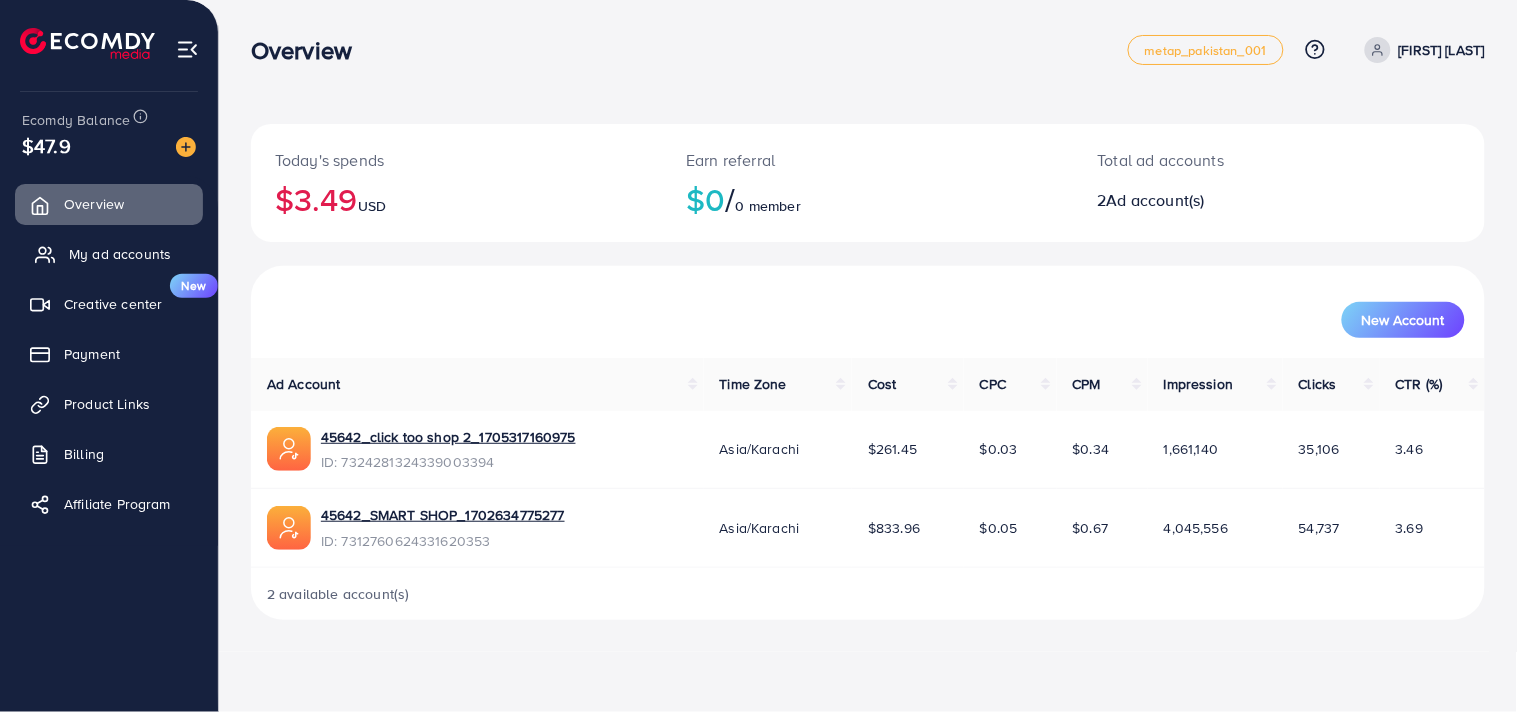 click on "My ad accounts" at bounding box center (120, 254) 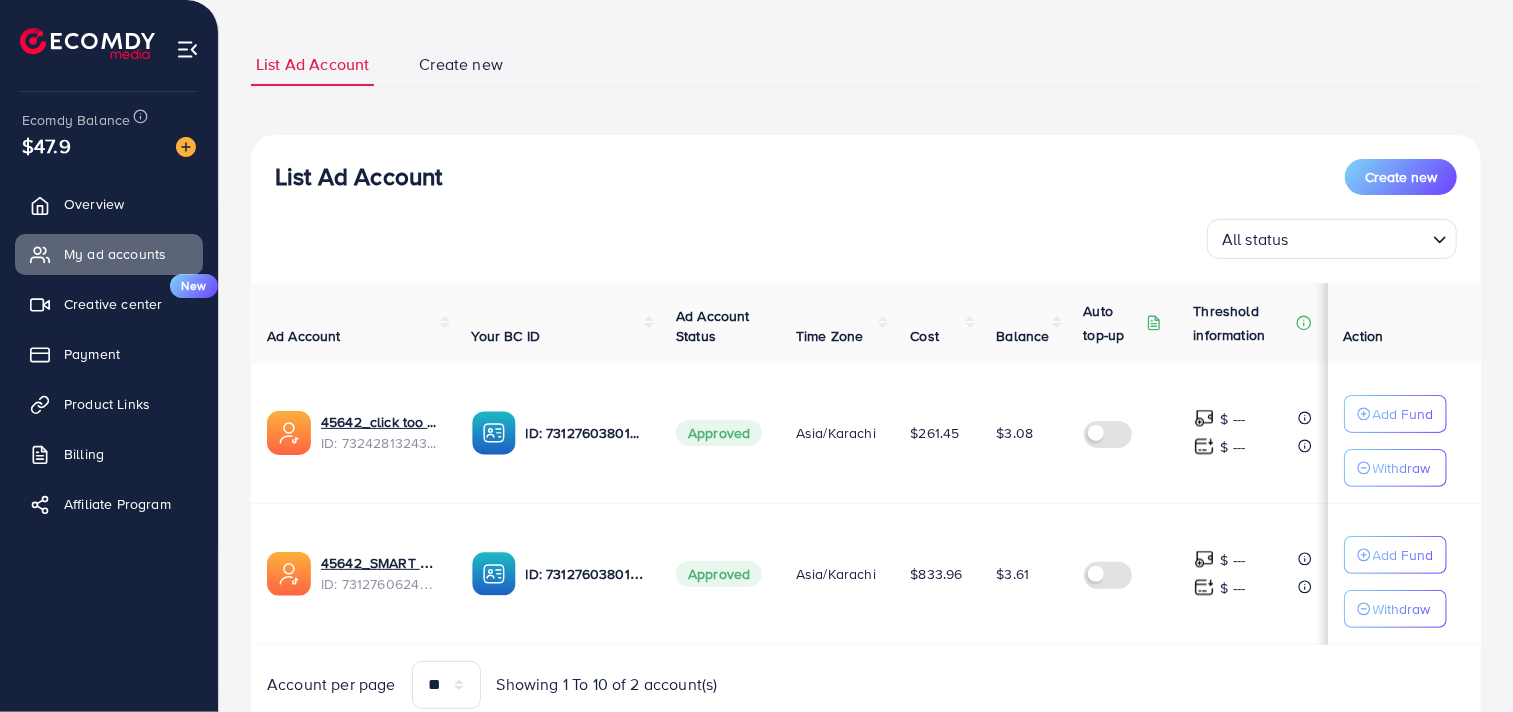 scroll, scrollTop: 182, scrollLeft: 0, axis: vertical 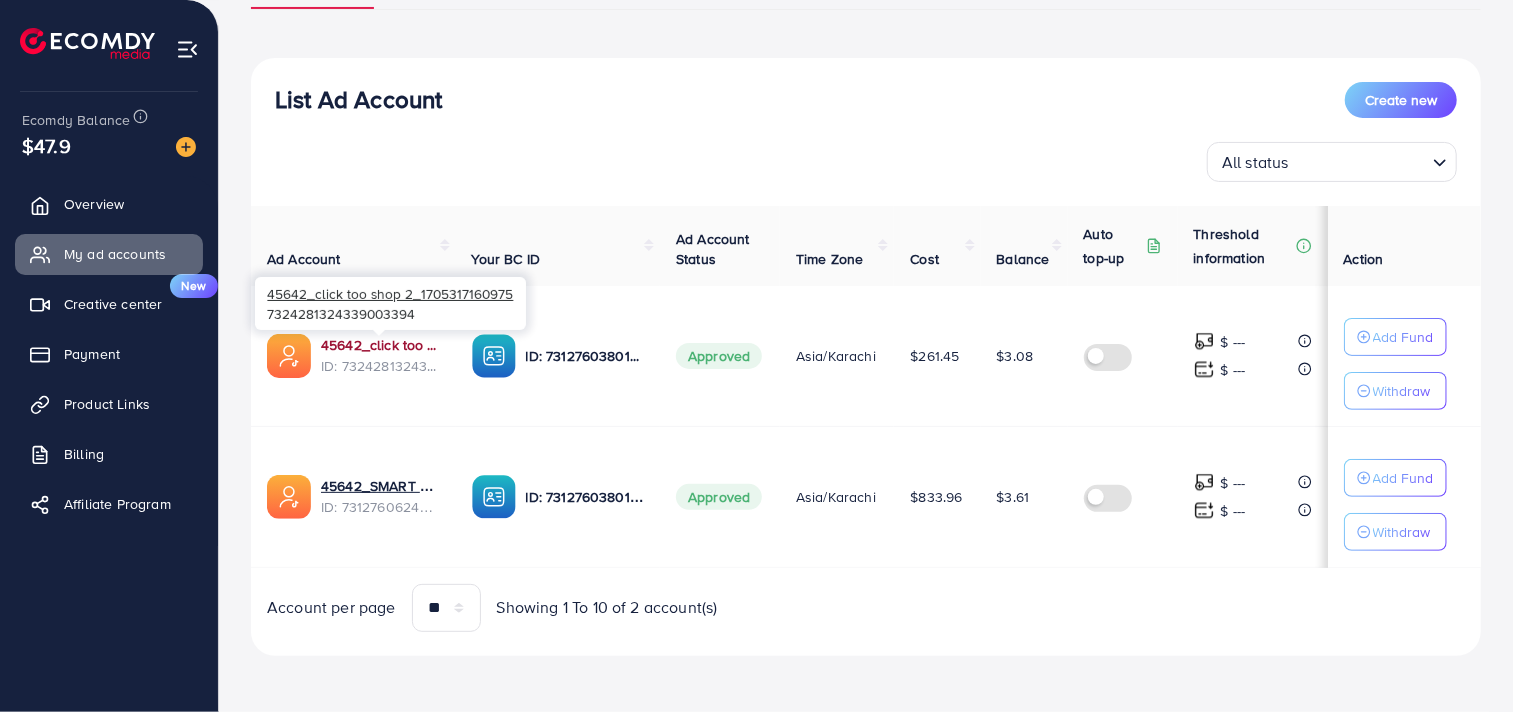 click on "45642_click too shop 2_1705317160975" at bounding box center [380, 345] 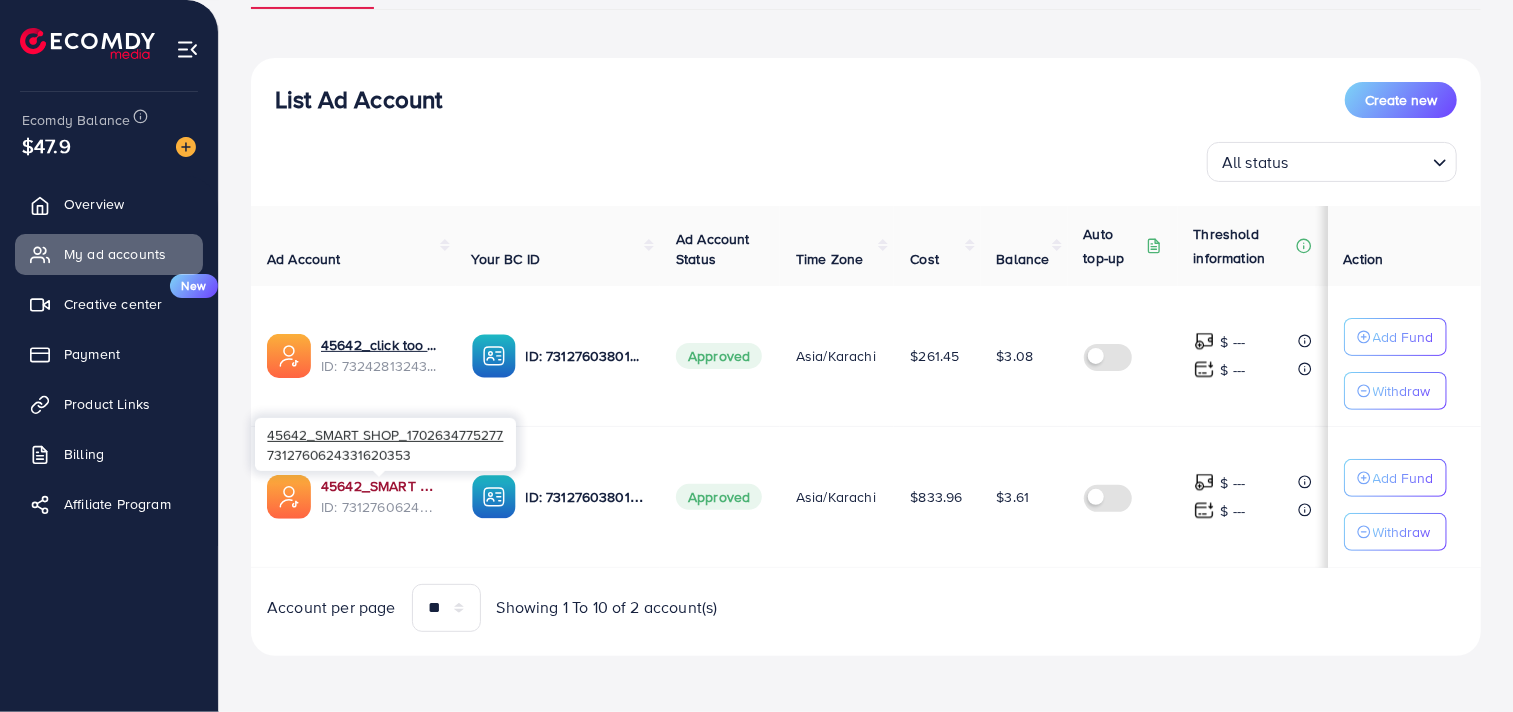 click on "45642_SMART SHOP_1702634775277" at bounding box center [380, 486] 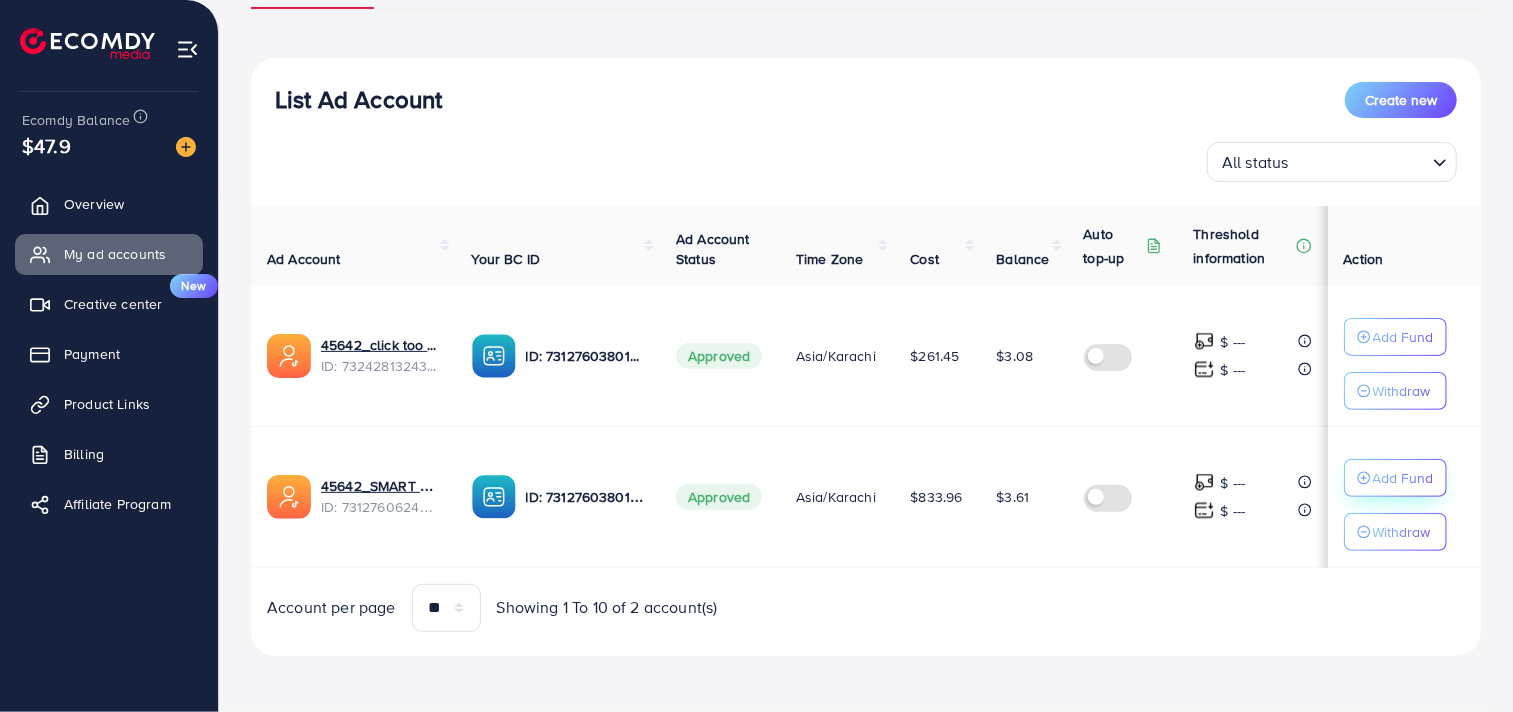 click on "Add Fund" at bounding box center [1403, 337] 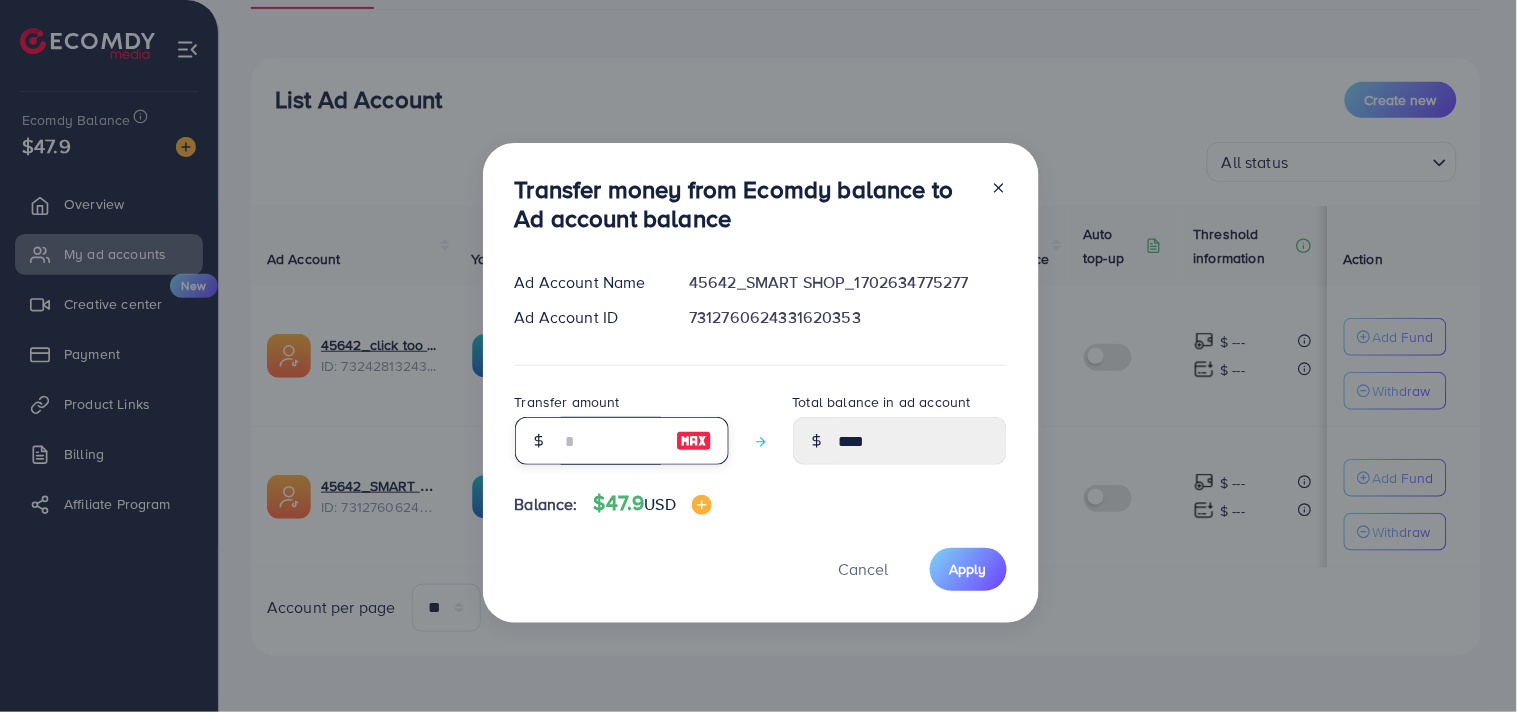 click at bounding box center (611, 441) 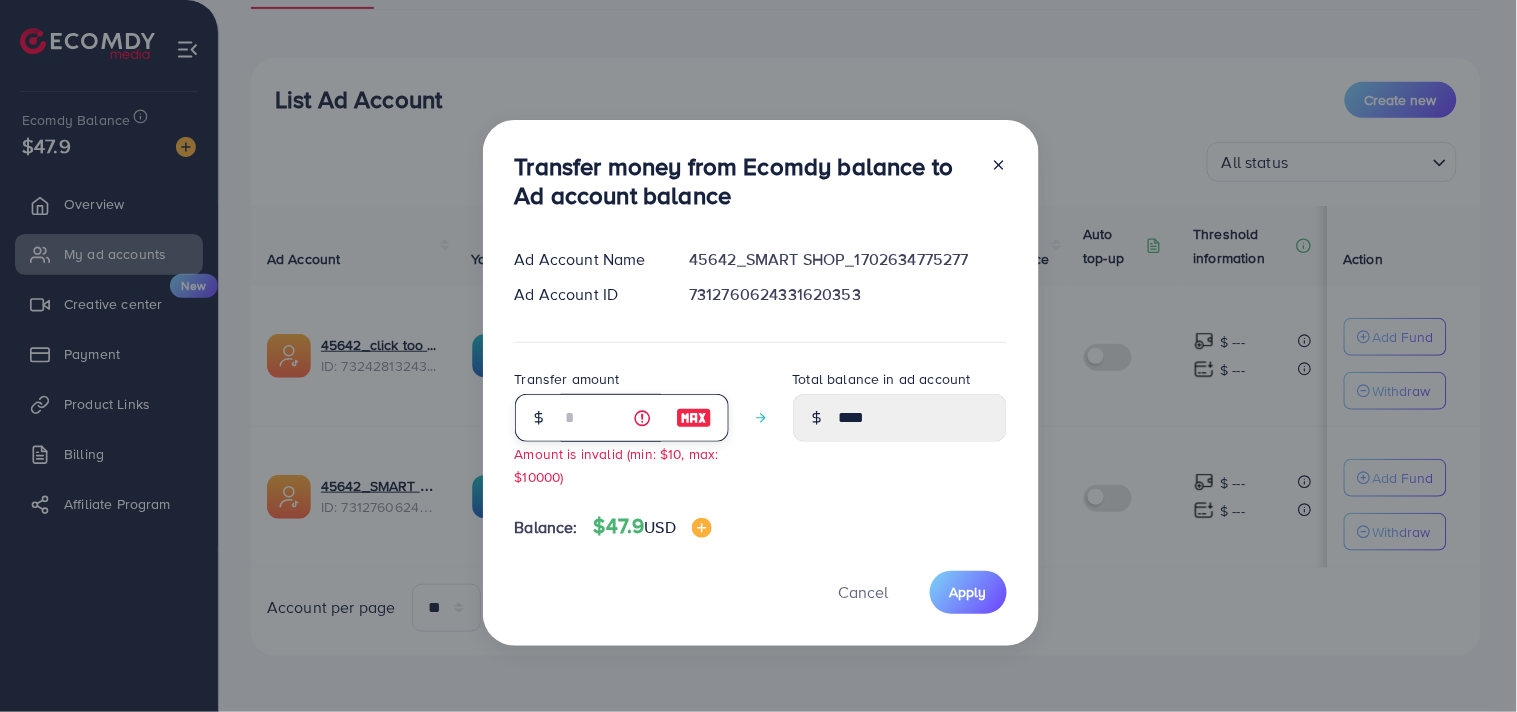 type on "****" 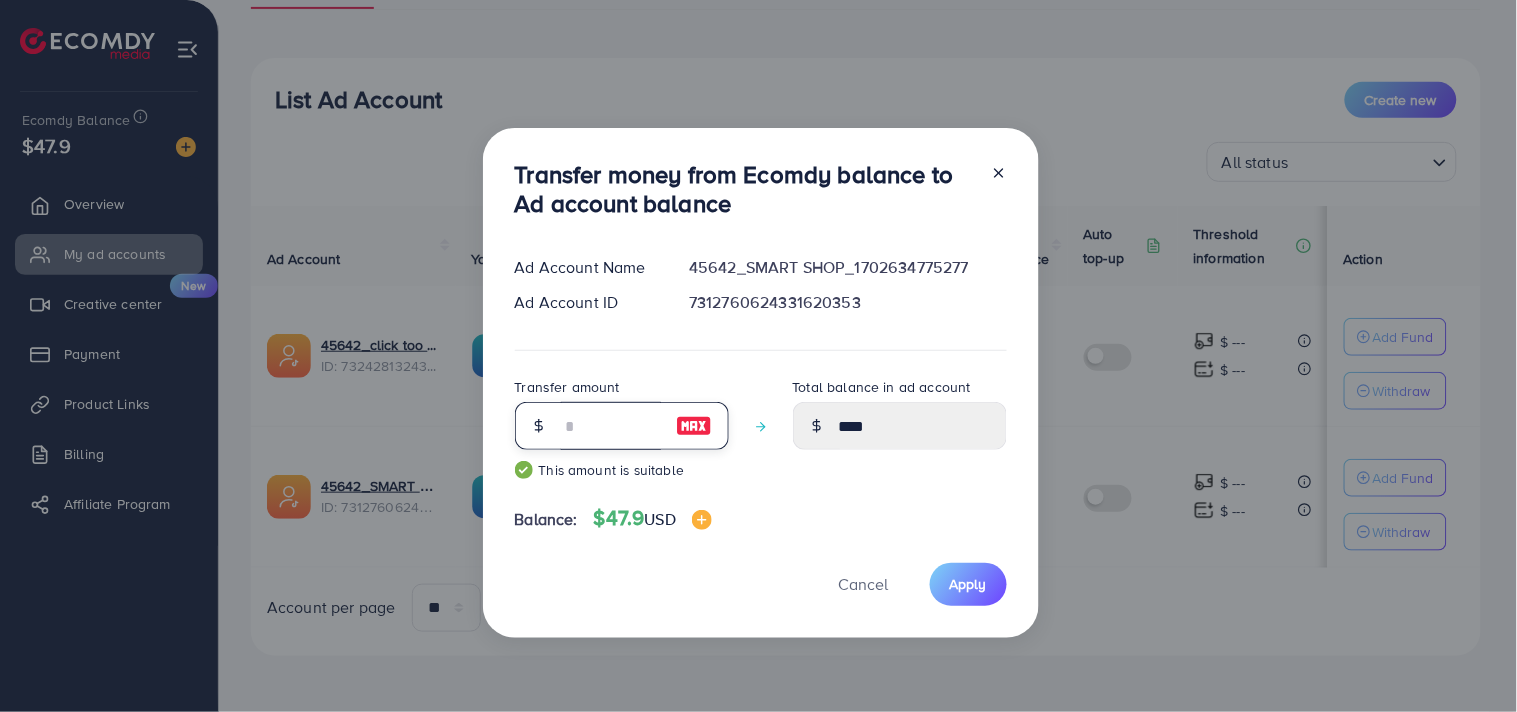 type on "*****" 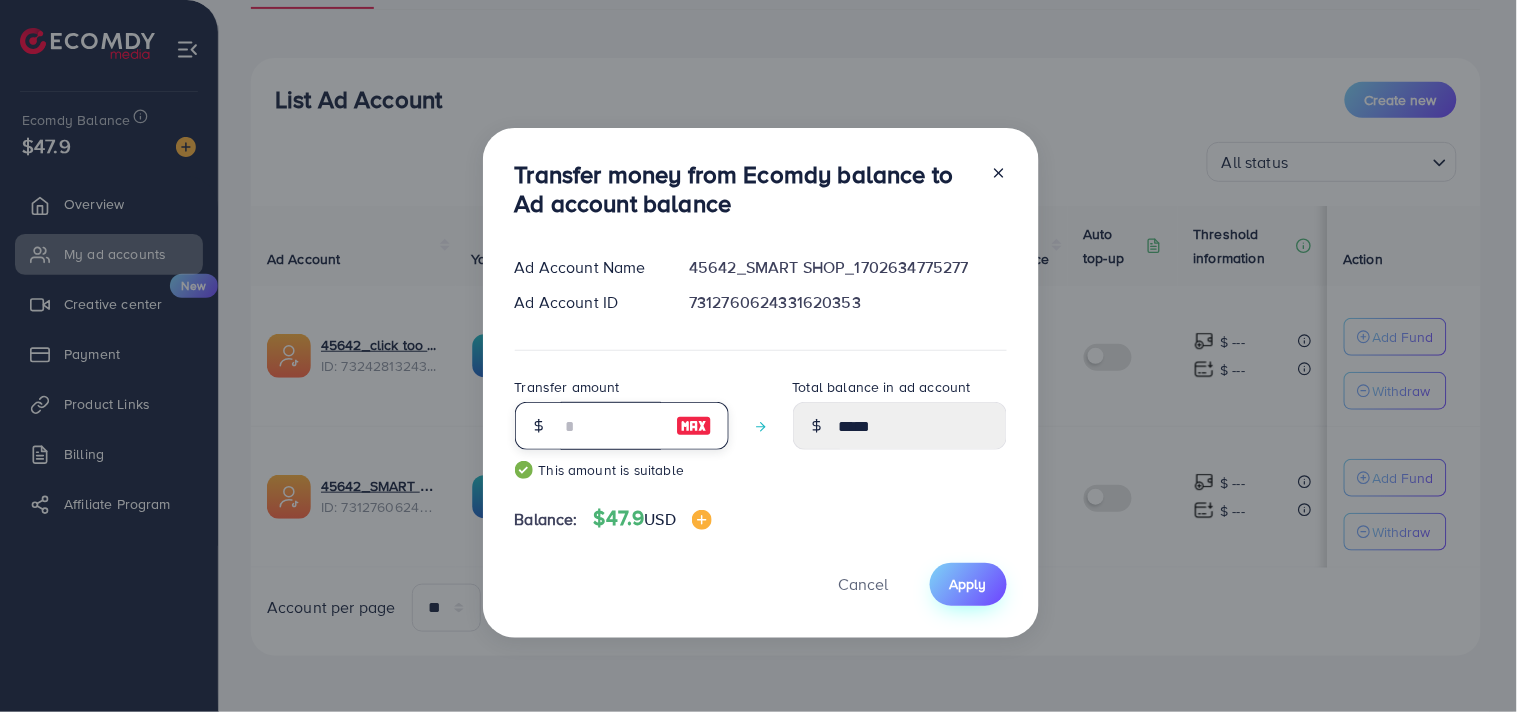 type on "**" 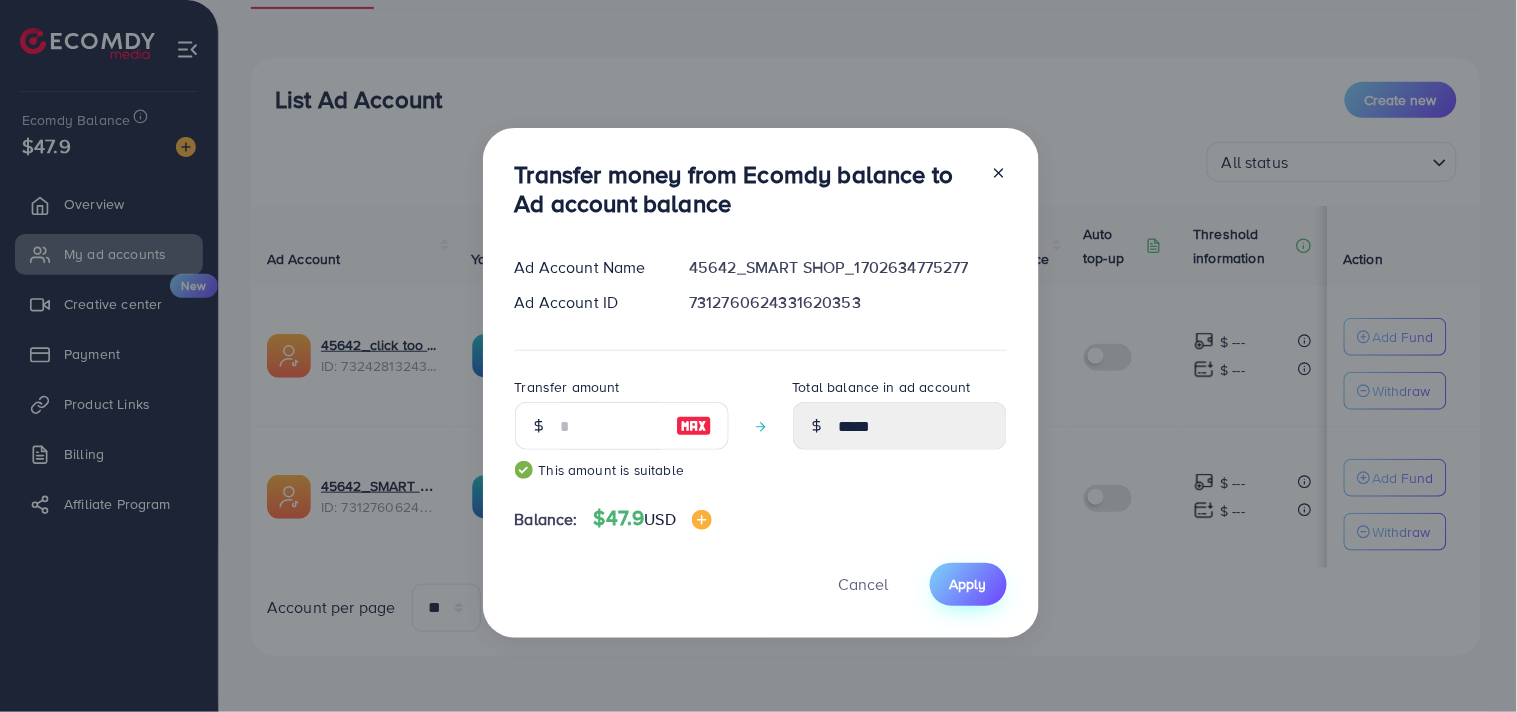 click on "Apply" at bounding box center (968, 584) 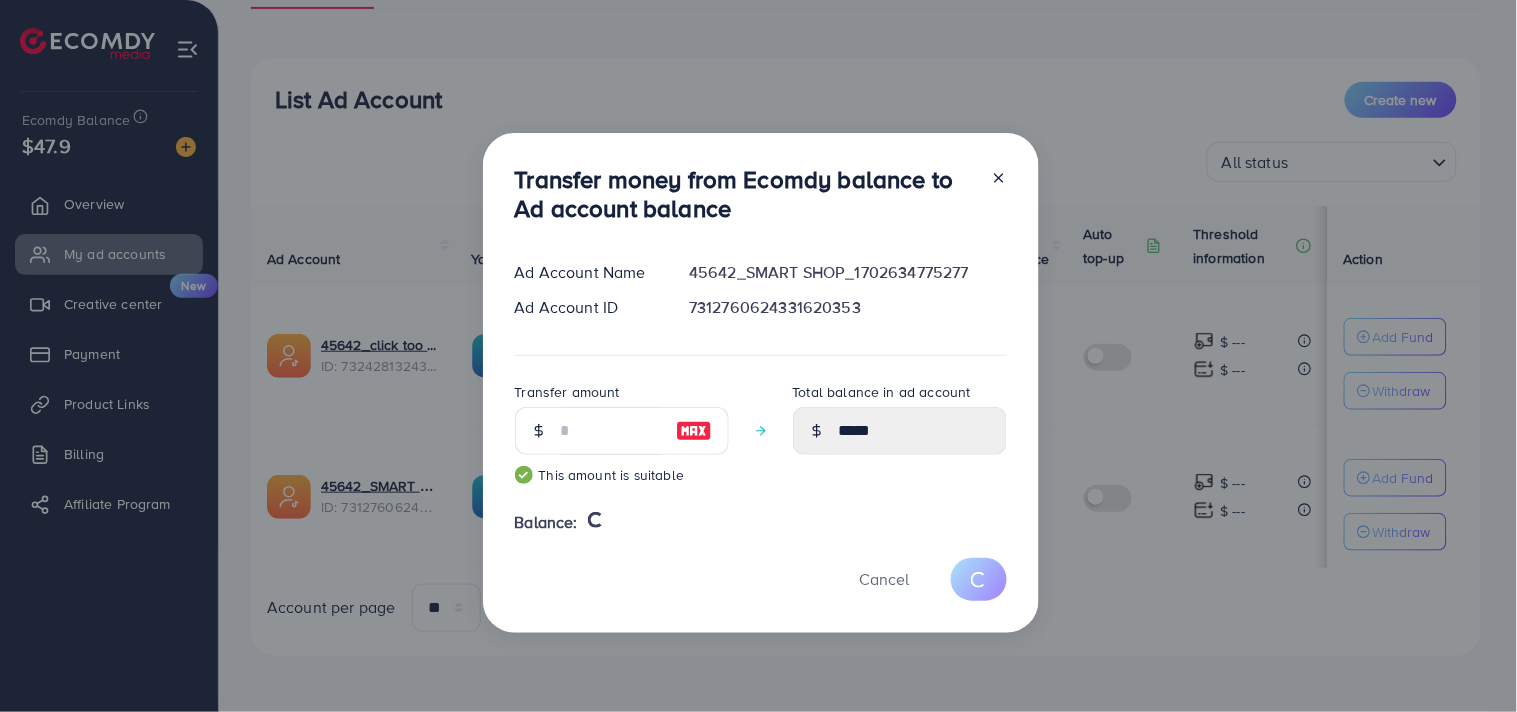 type 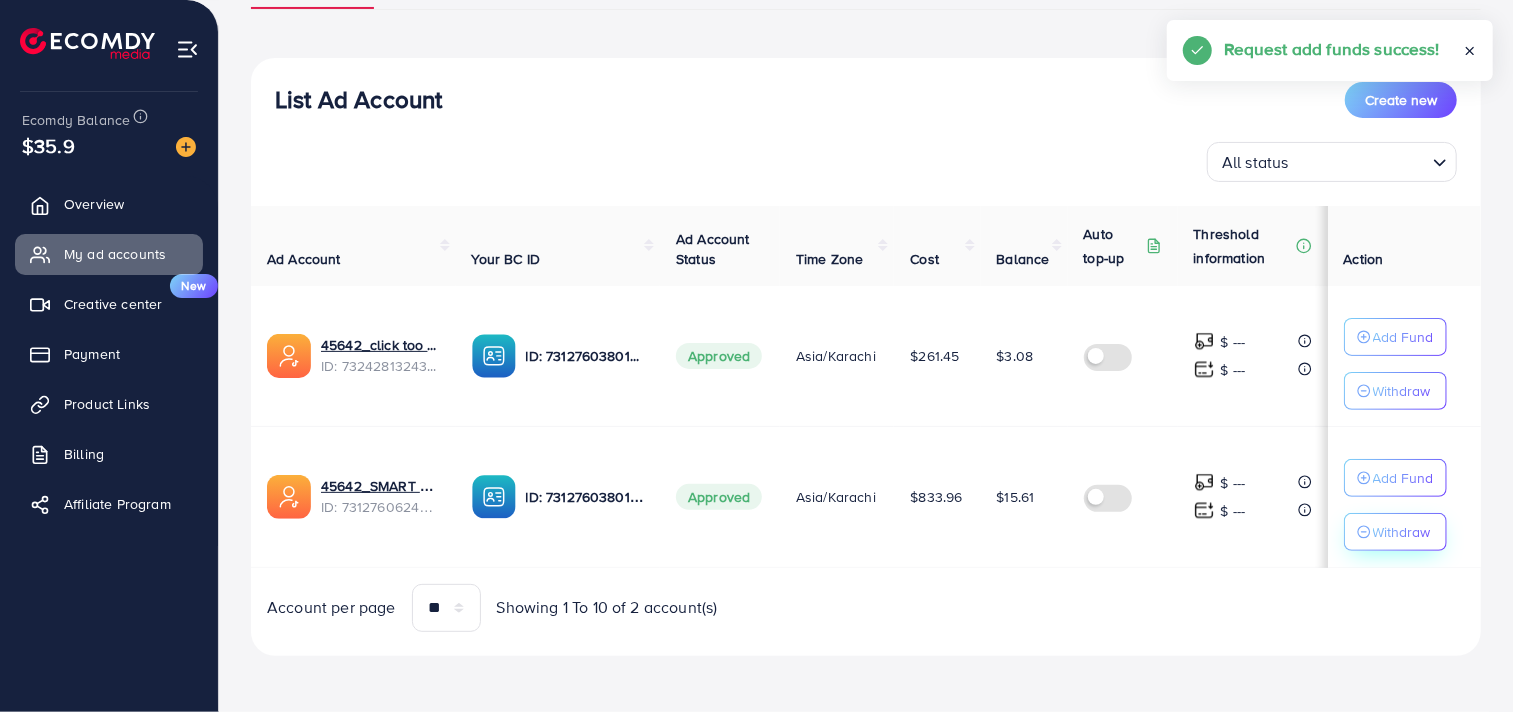 click on "Withdraw" at bounding box center (1395, 391) 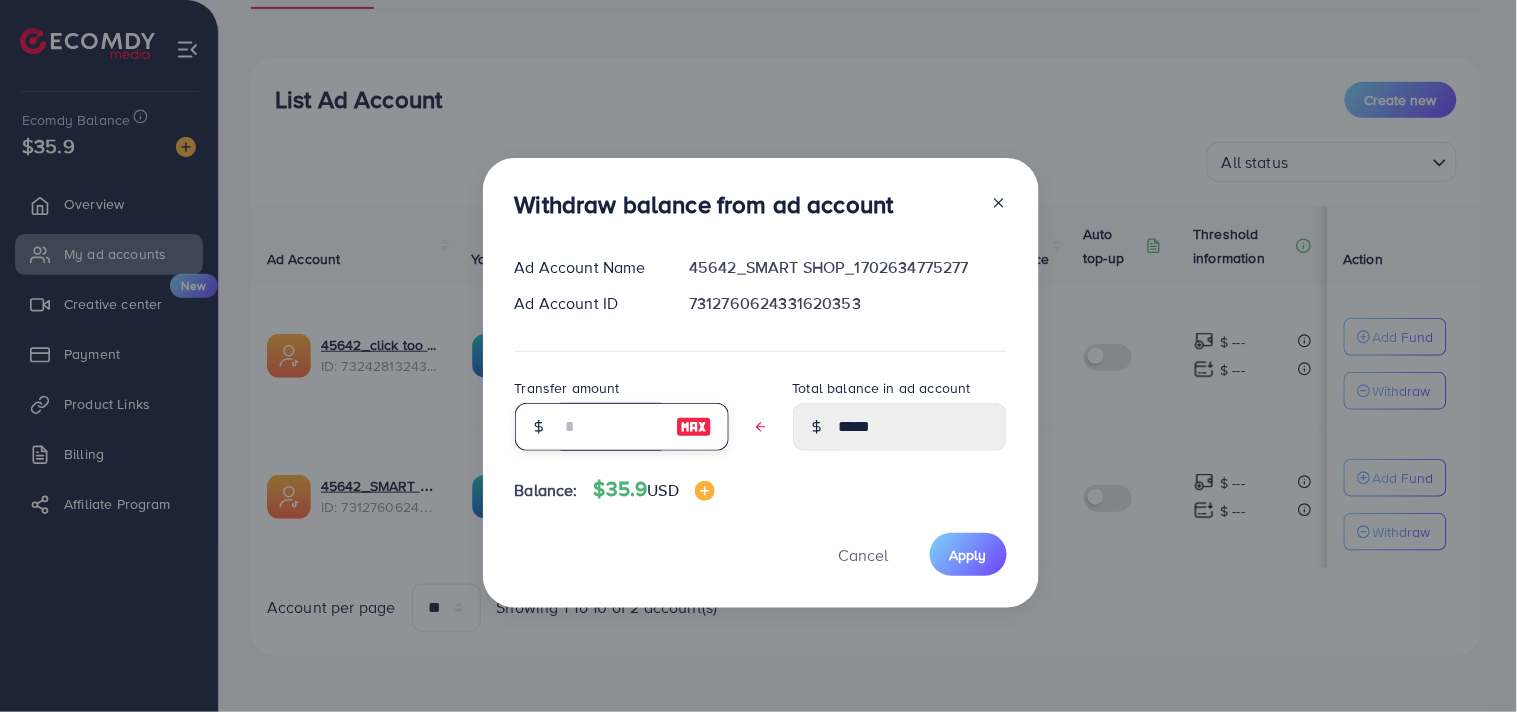 click at bounding box center [611, 427] 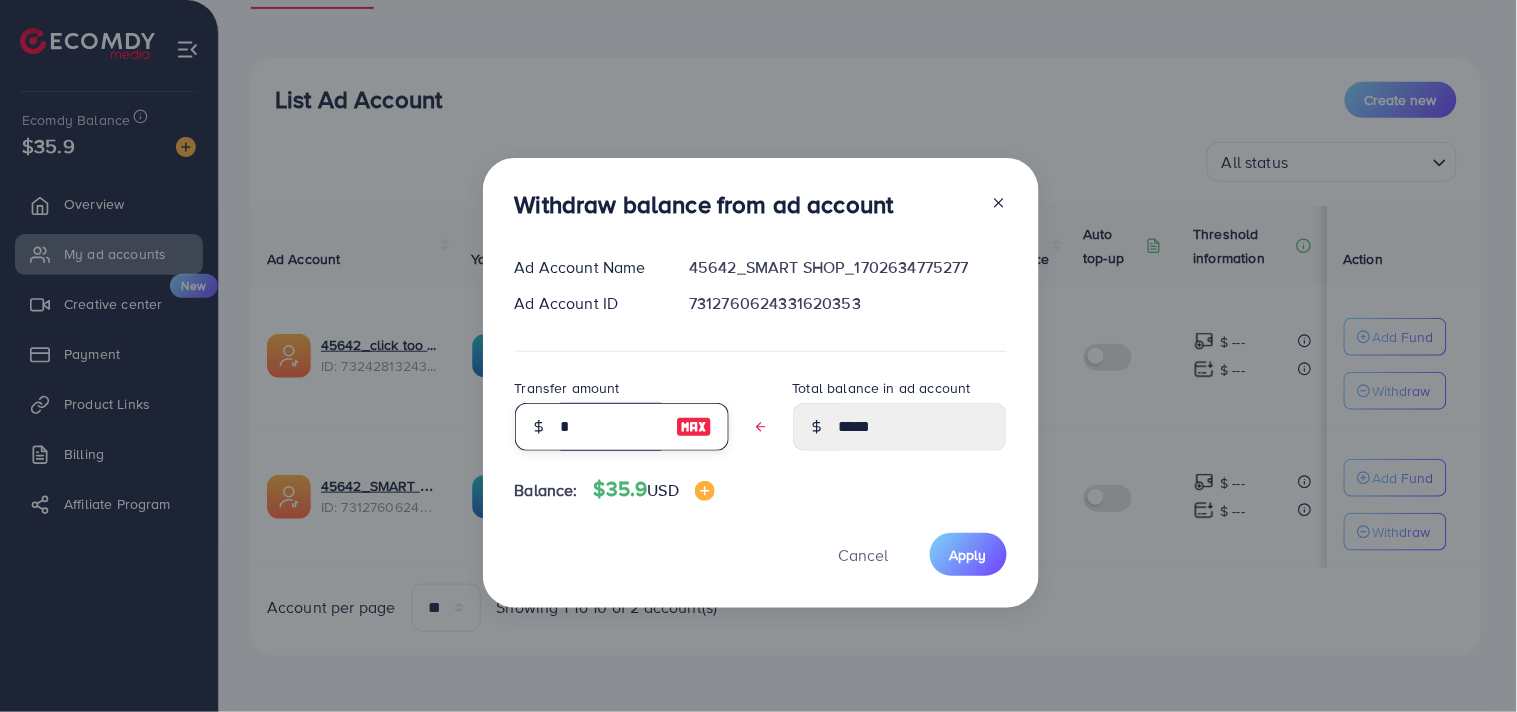 type on "*****" 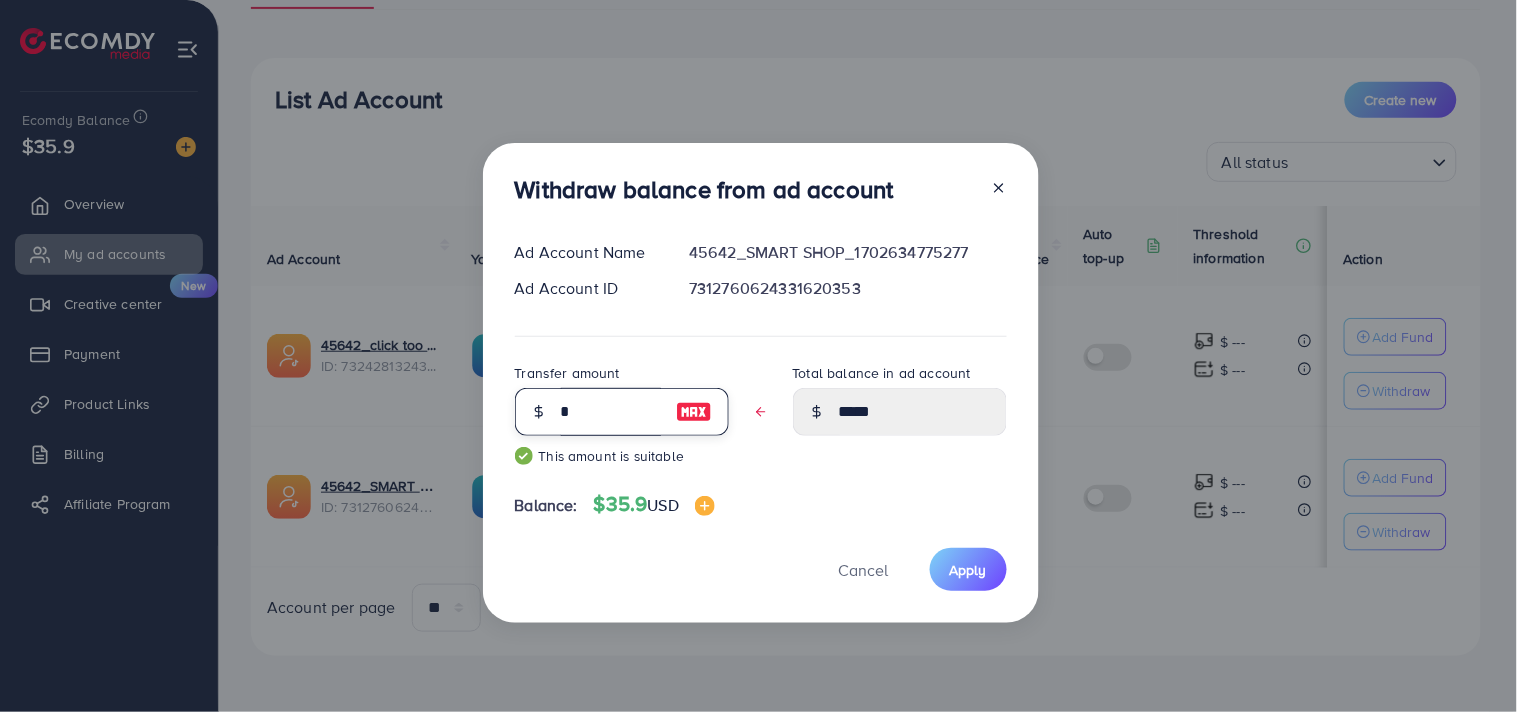 type on "**" 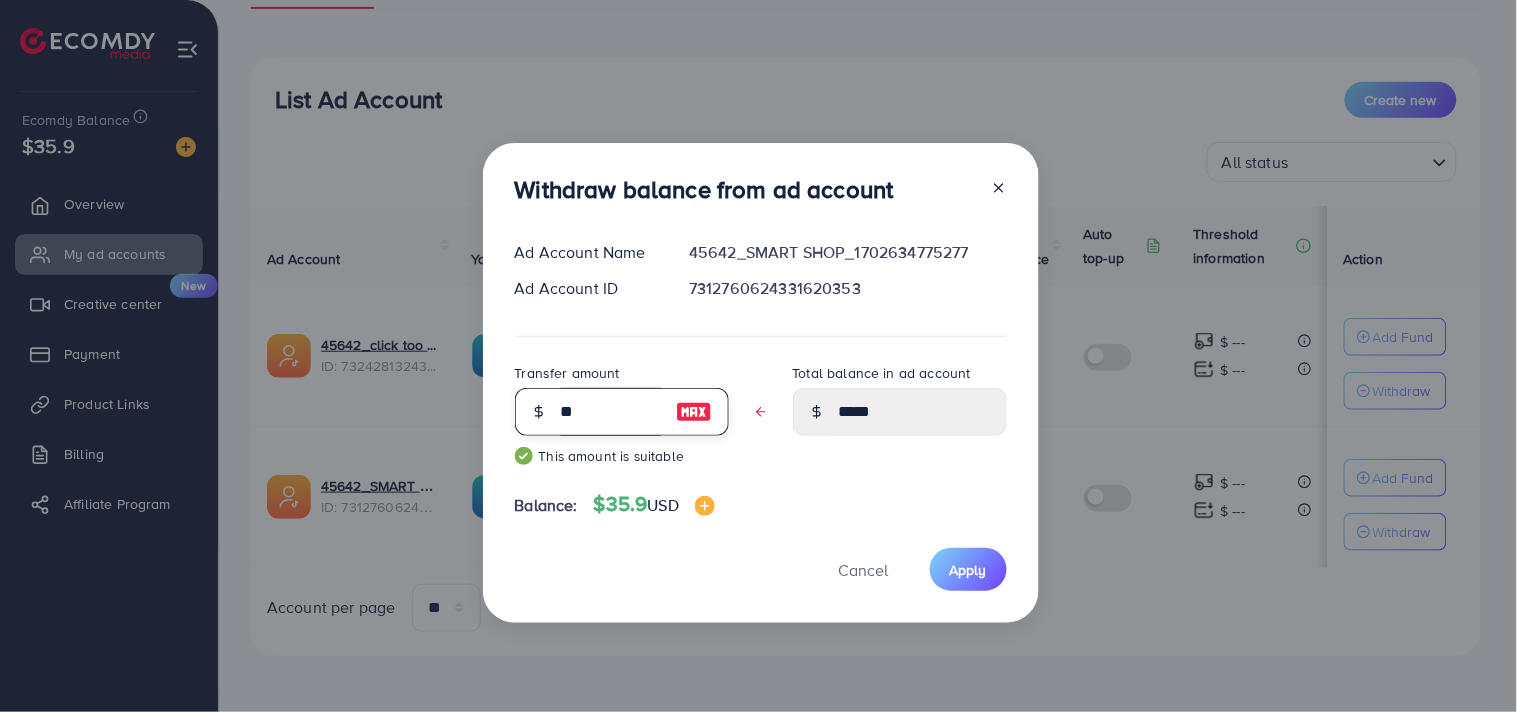 type on "****" 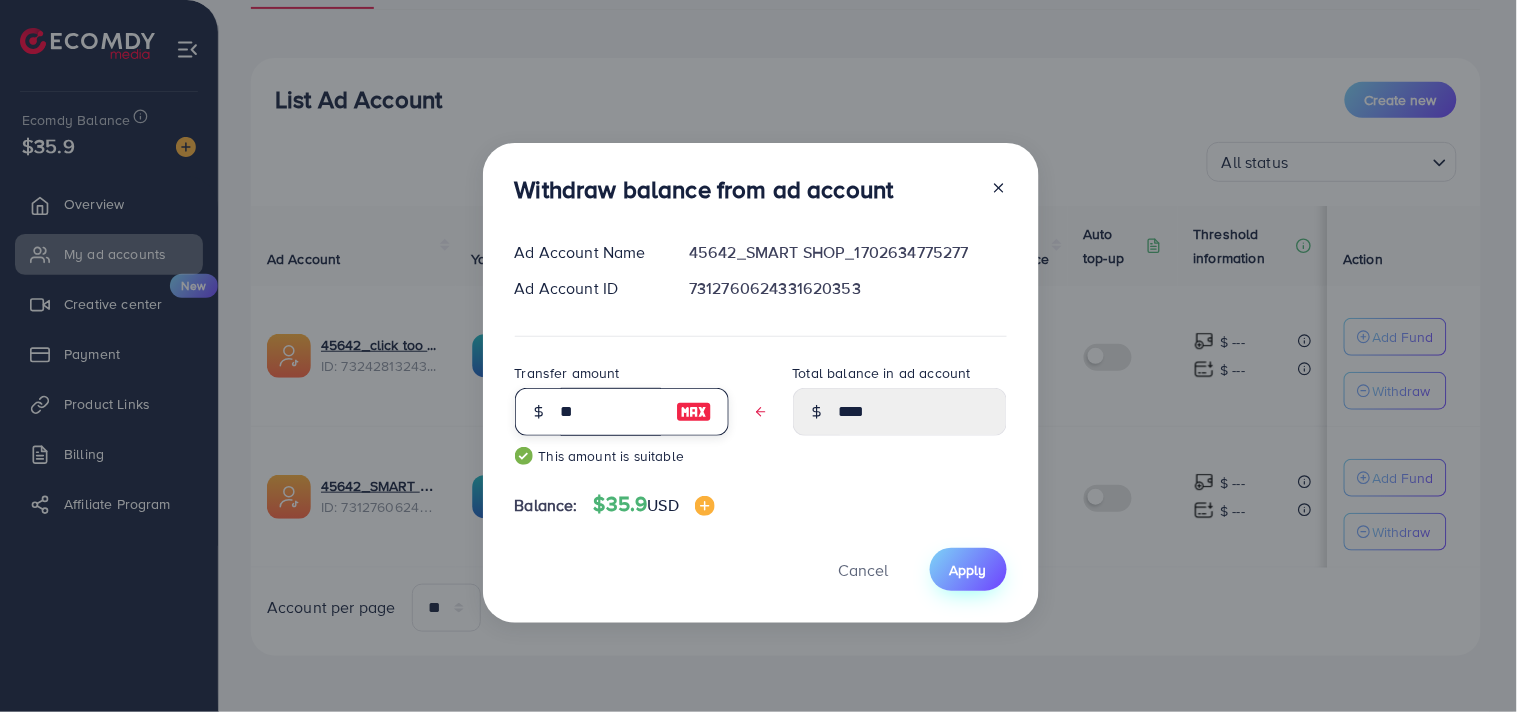 type on "**" 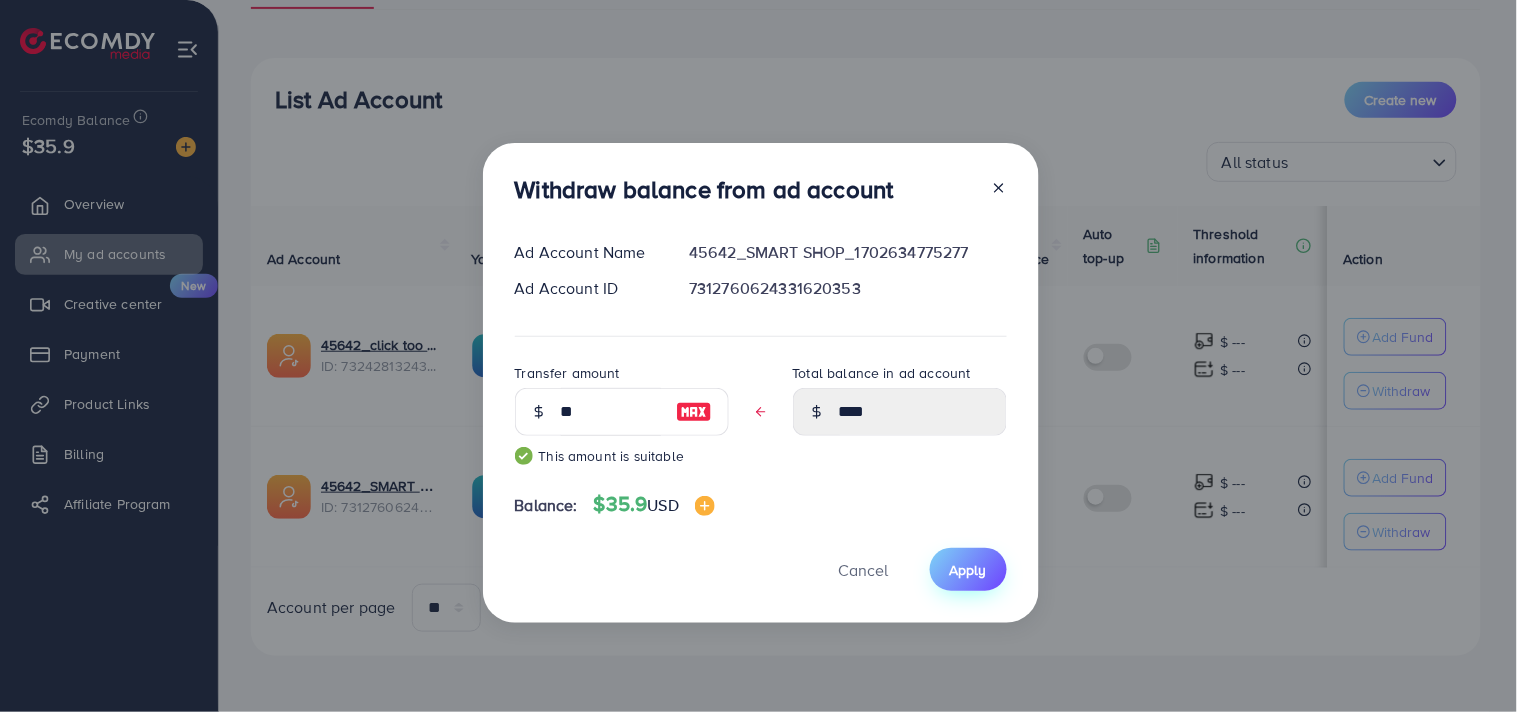 click on "Apply" at bounding box center (968, 570) 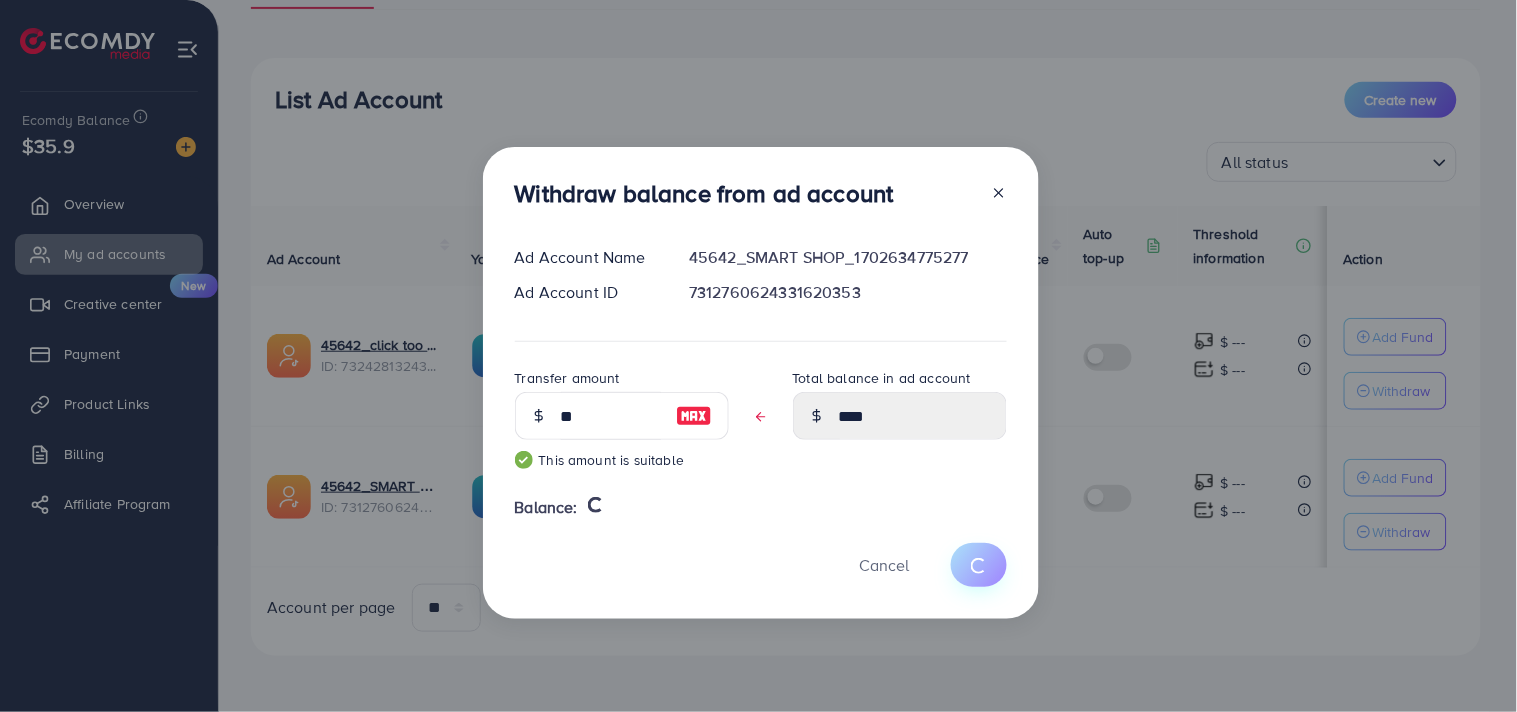 type 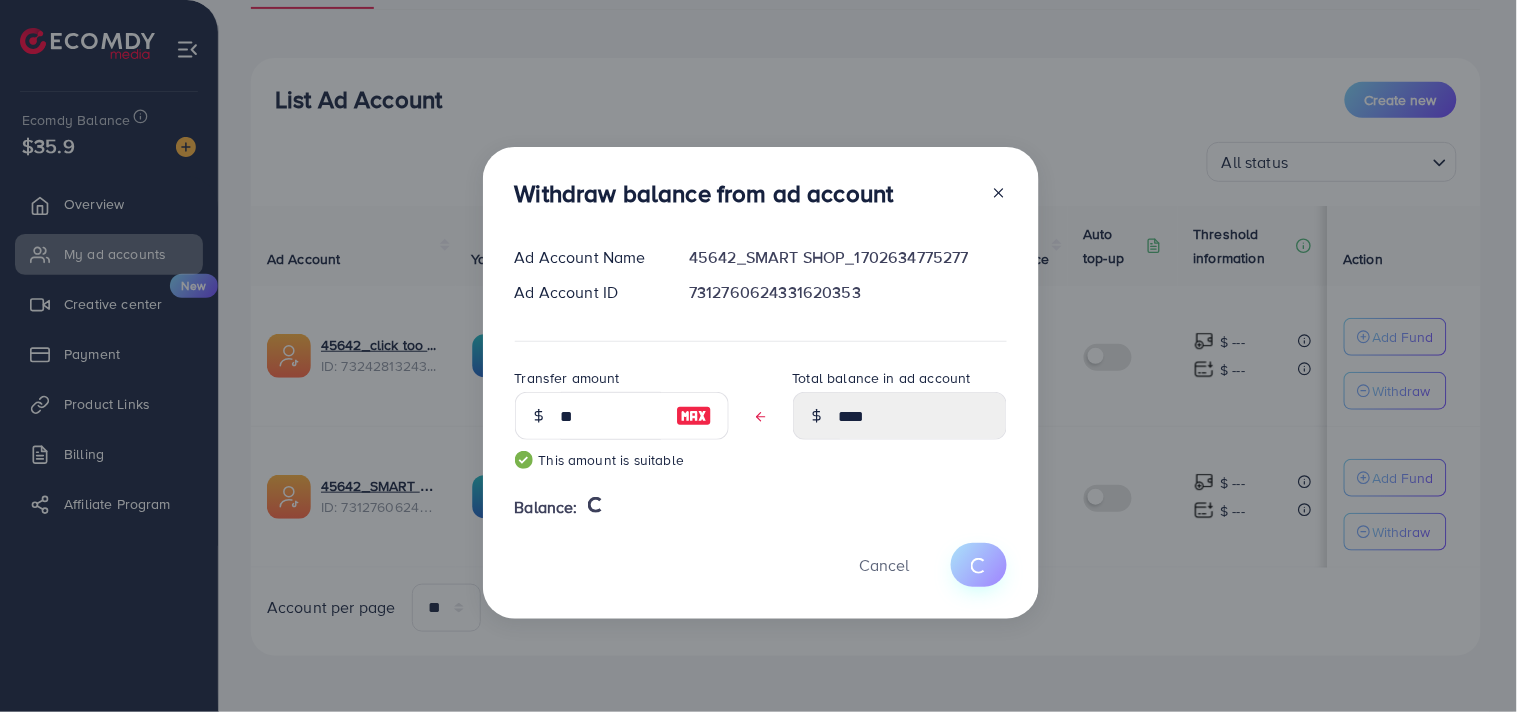 type on "*****" 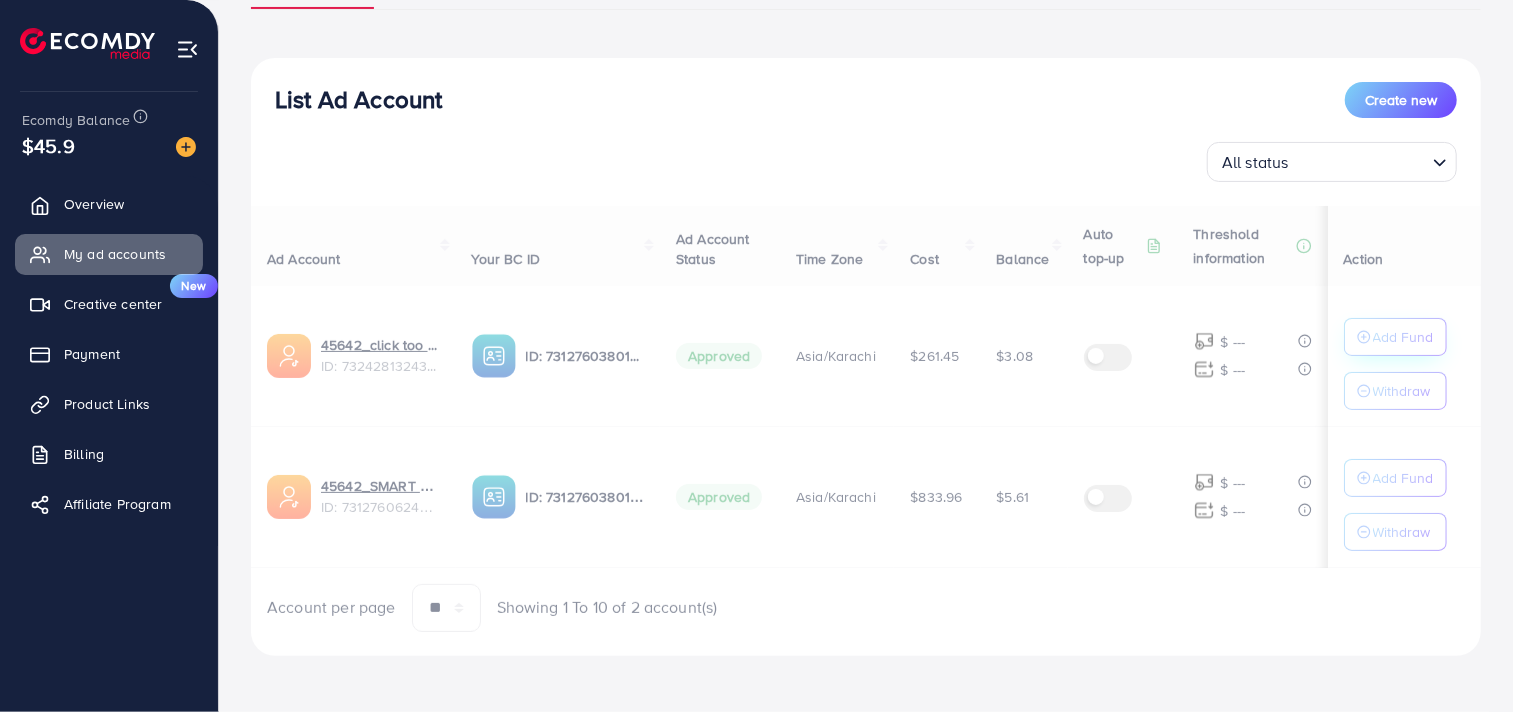 click at bounding box center (866, 334) 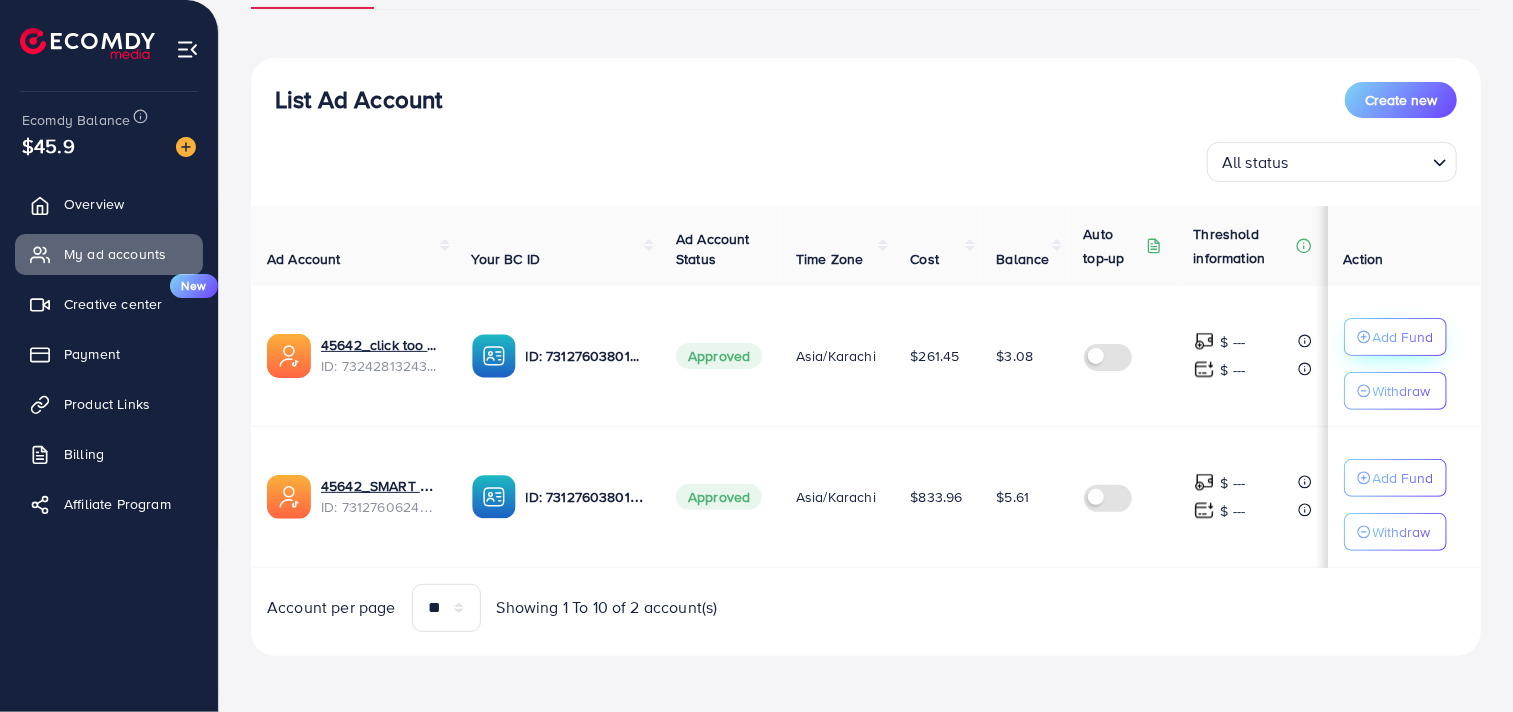click on "Add Fund" at bounding box center [1403, 337] 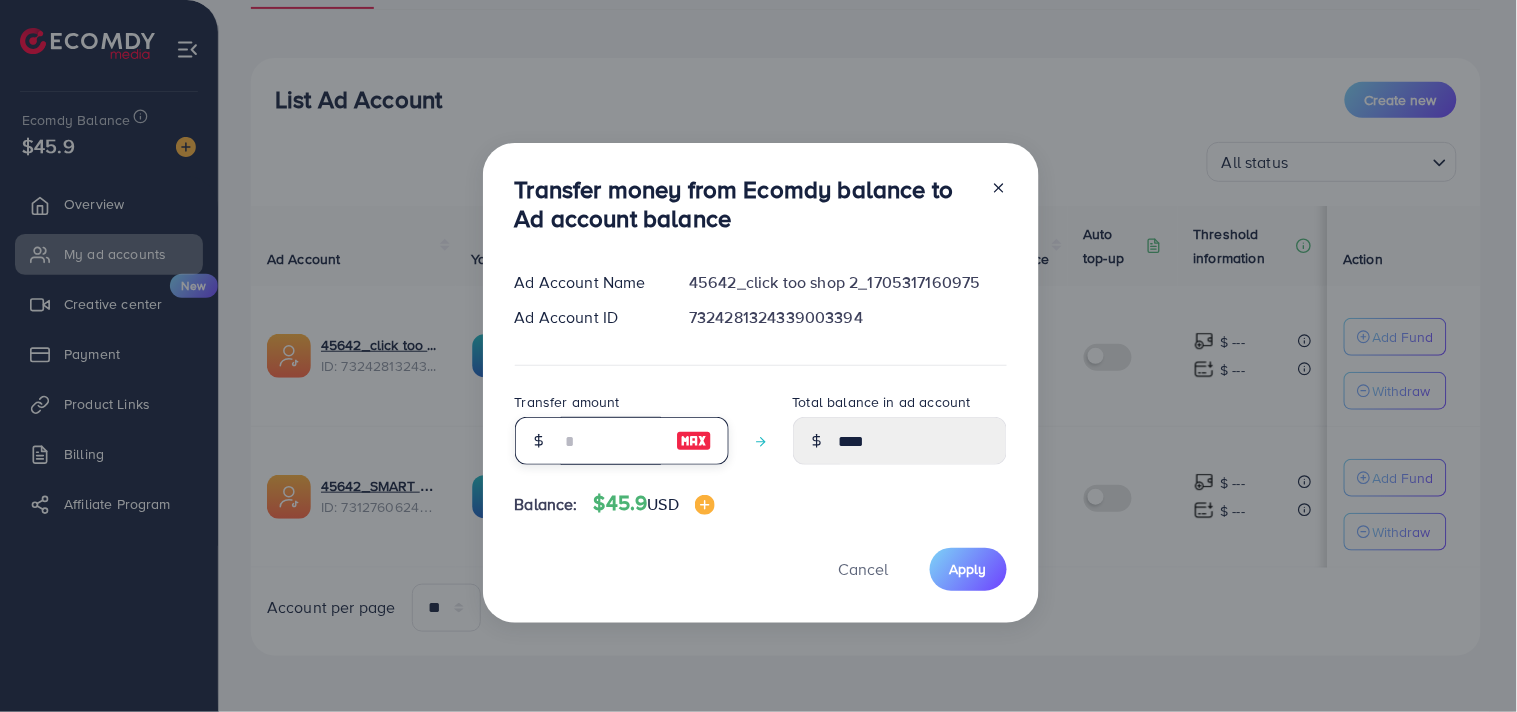 click at bounding box center (611, 441) 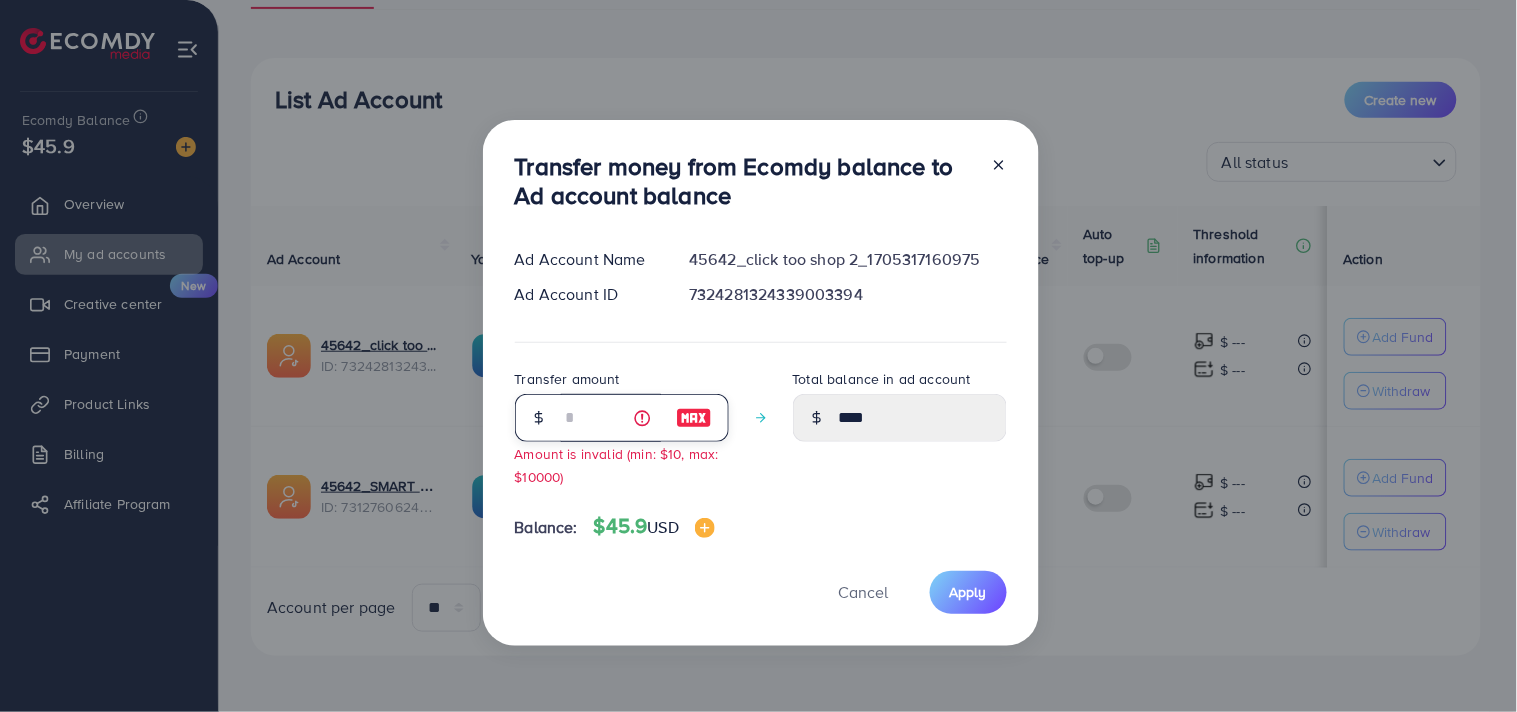 type on "****" 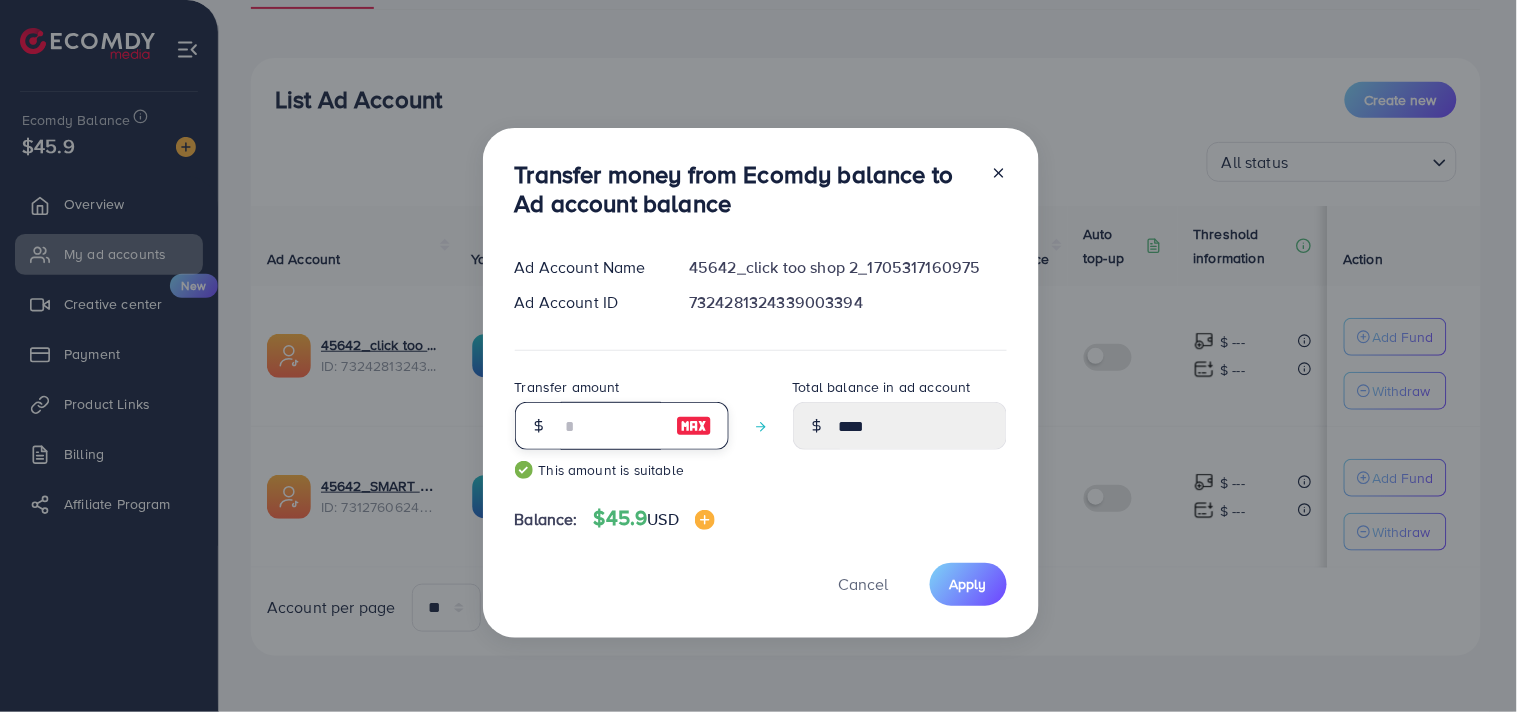 type on "*****" 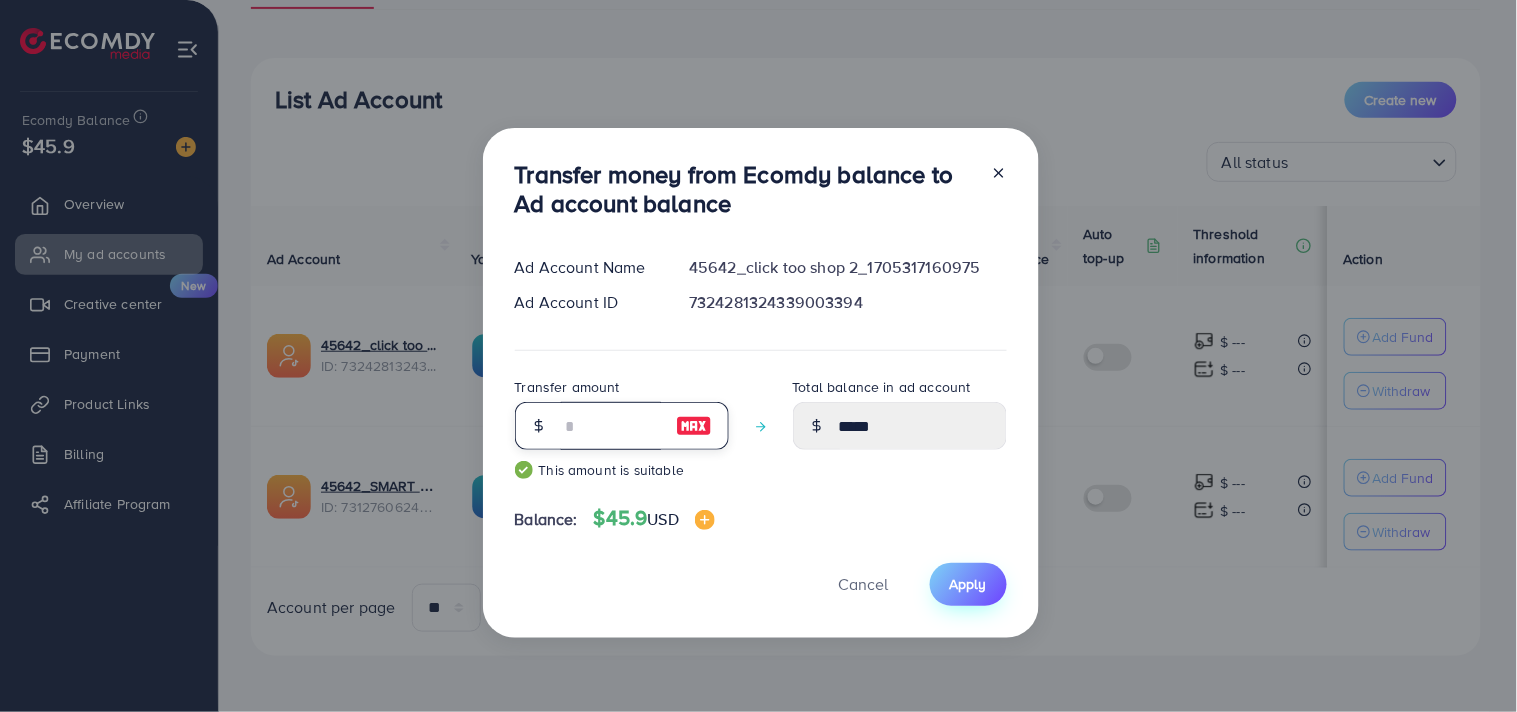 type on "**" 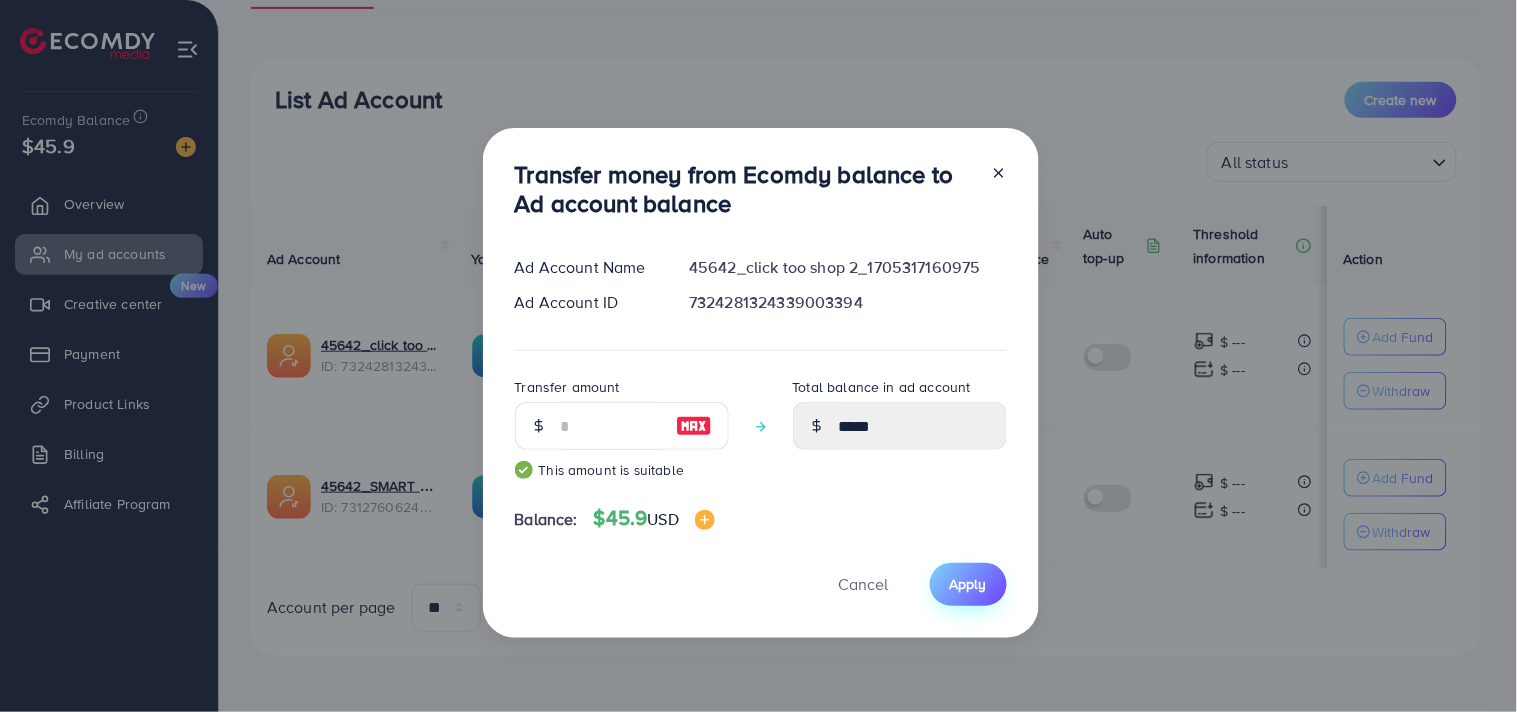 click on "Apply" at bounding box center [968, 584] 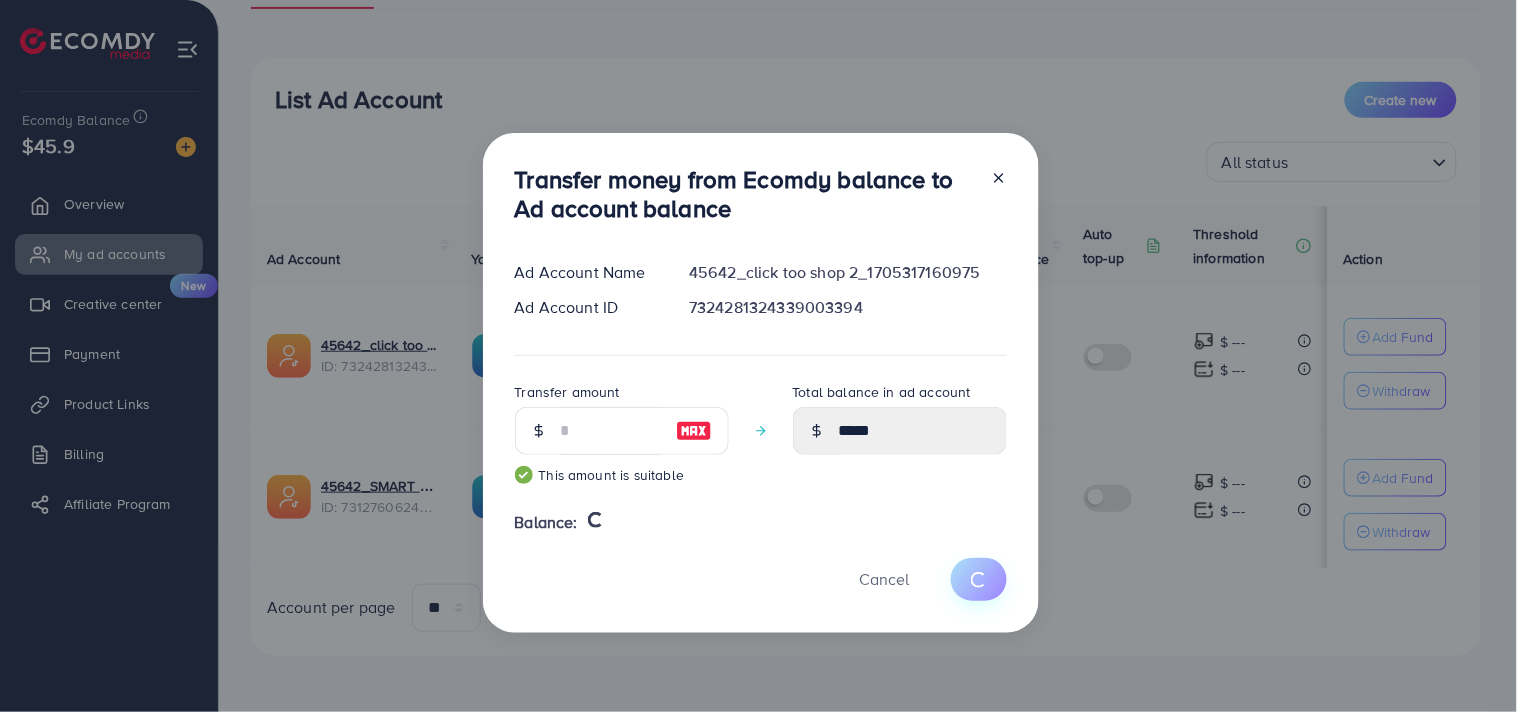 type 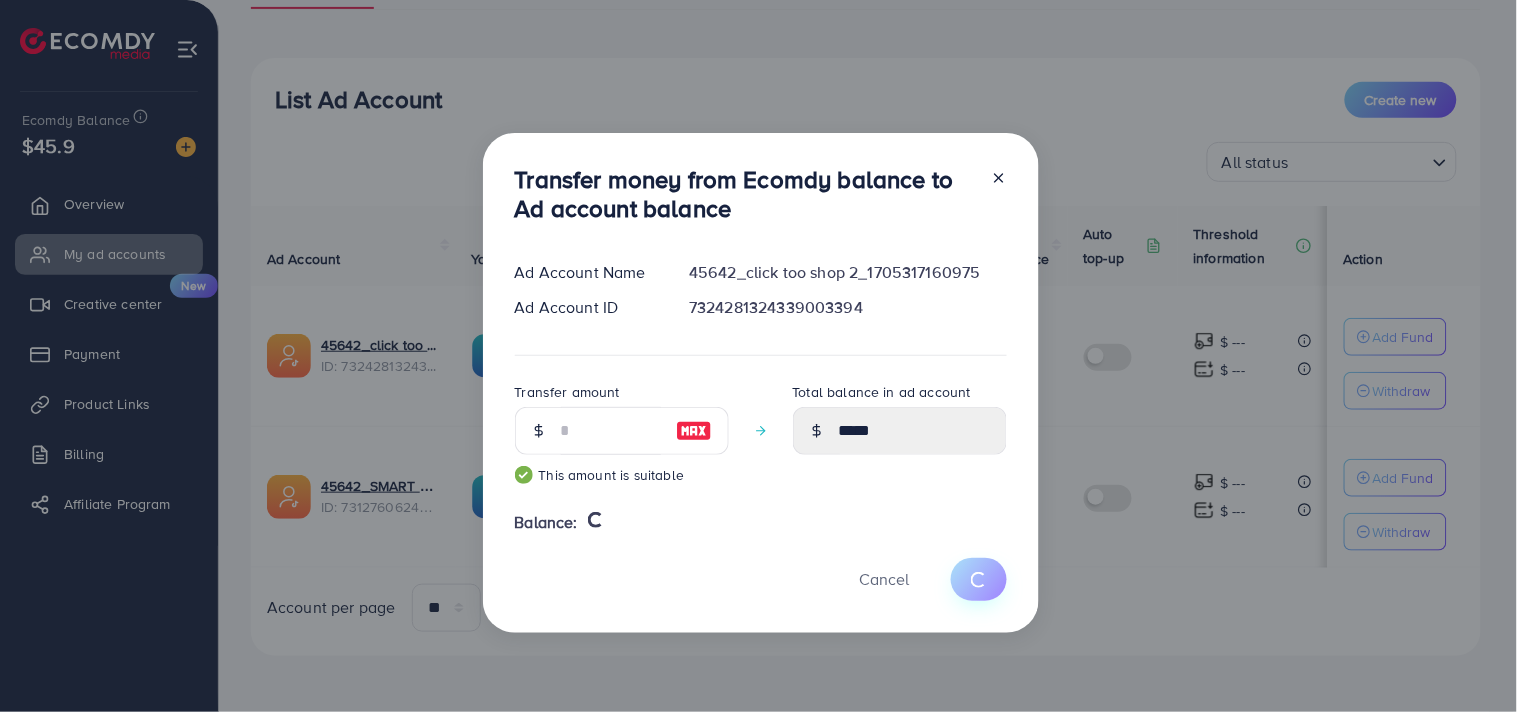 type on "****" 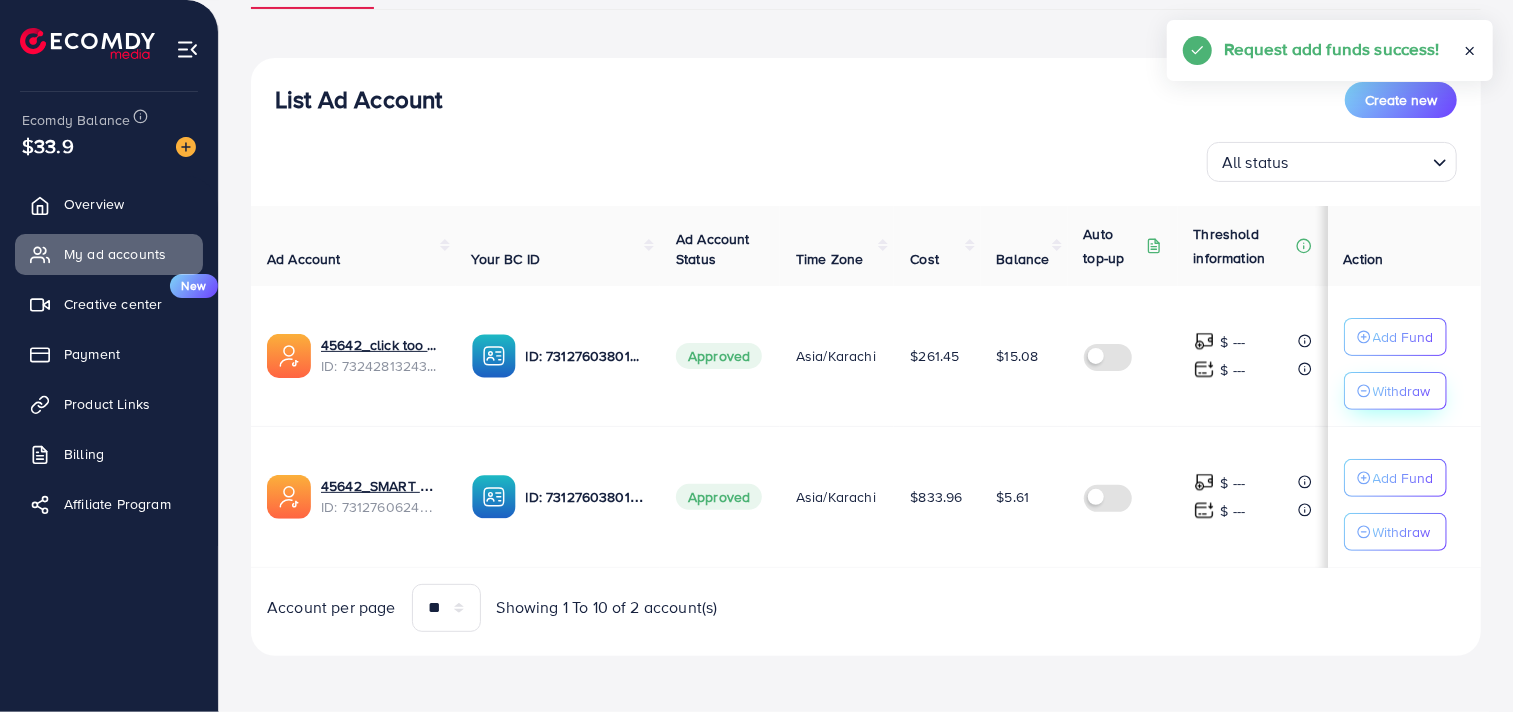 click on "Withdraw" at bounding box center [1402, 391] 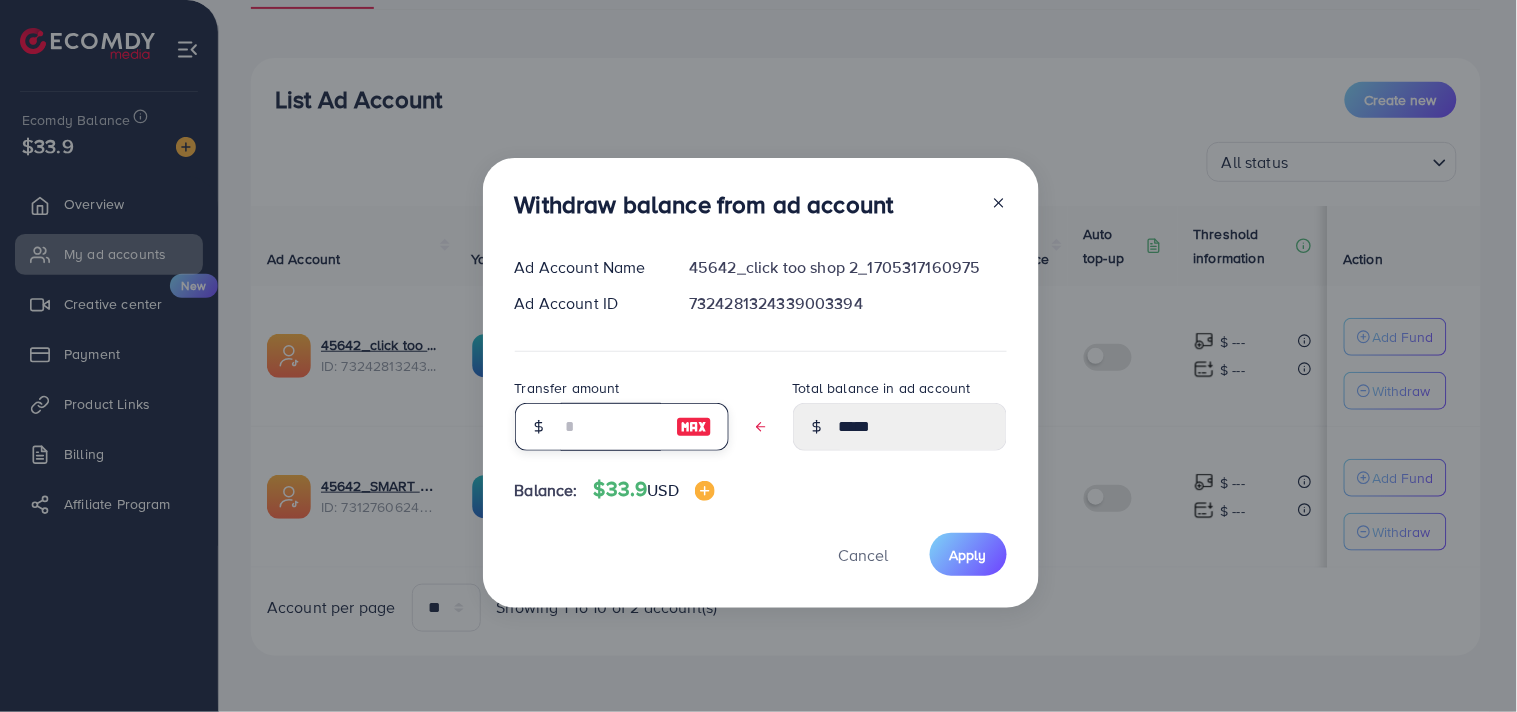 click at bounding box center (611, 427) 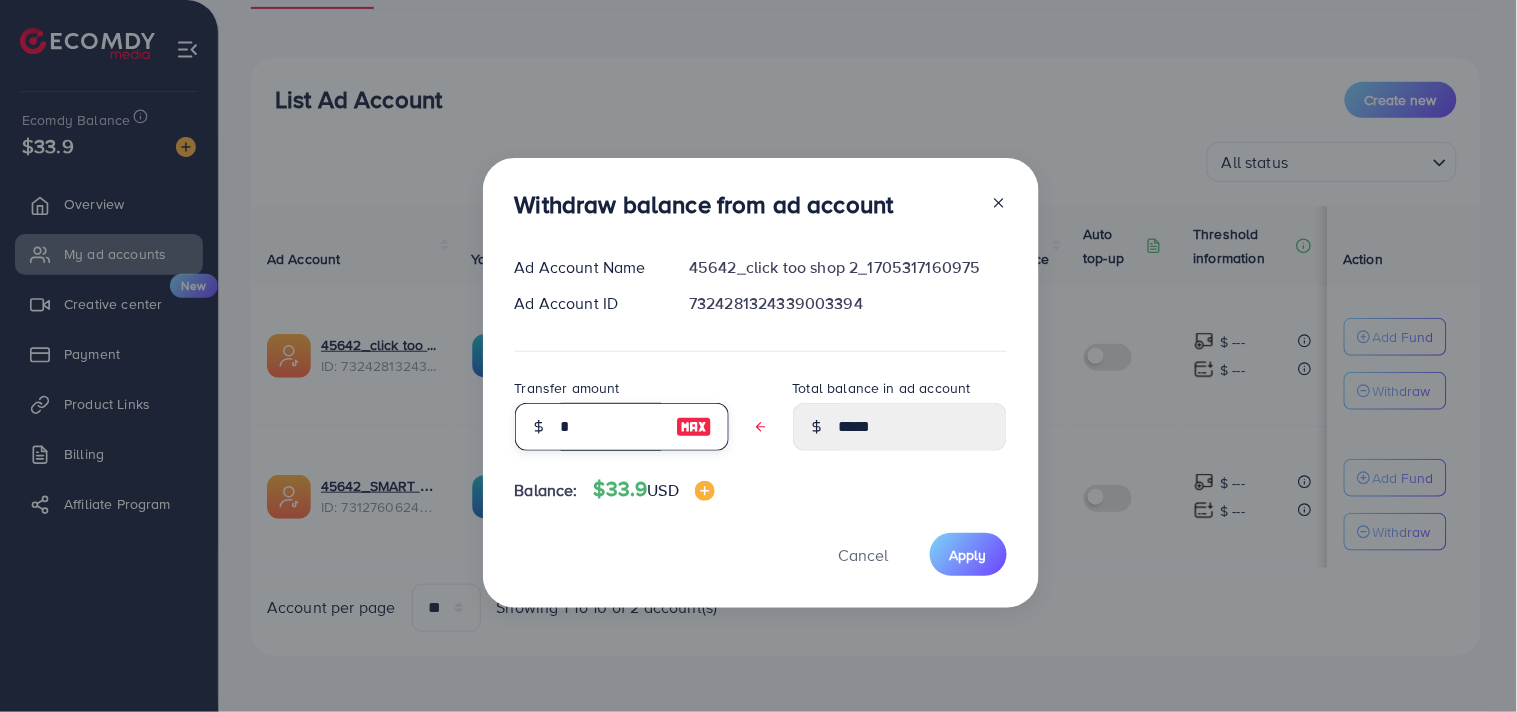 type on "*****" 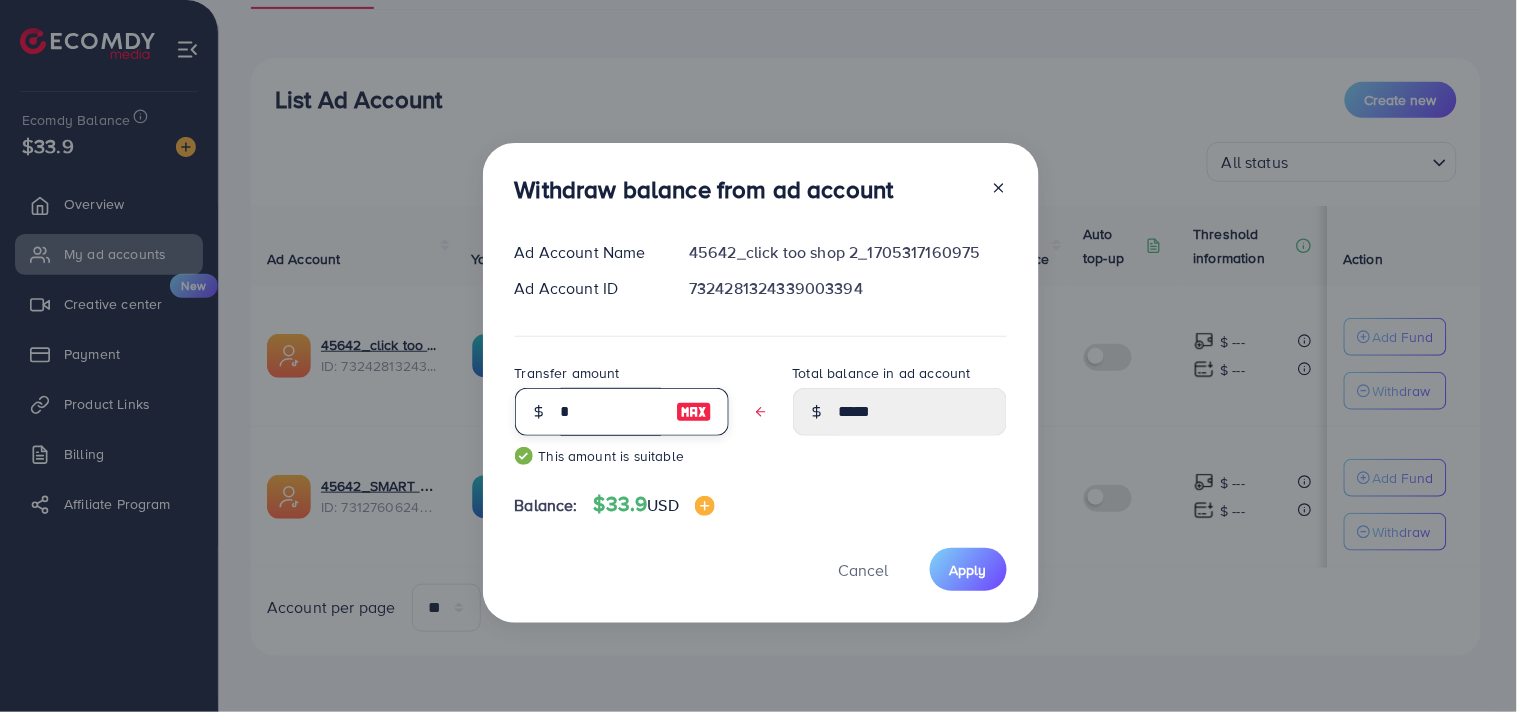 type on "**" 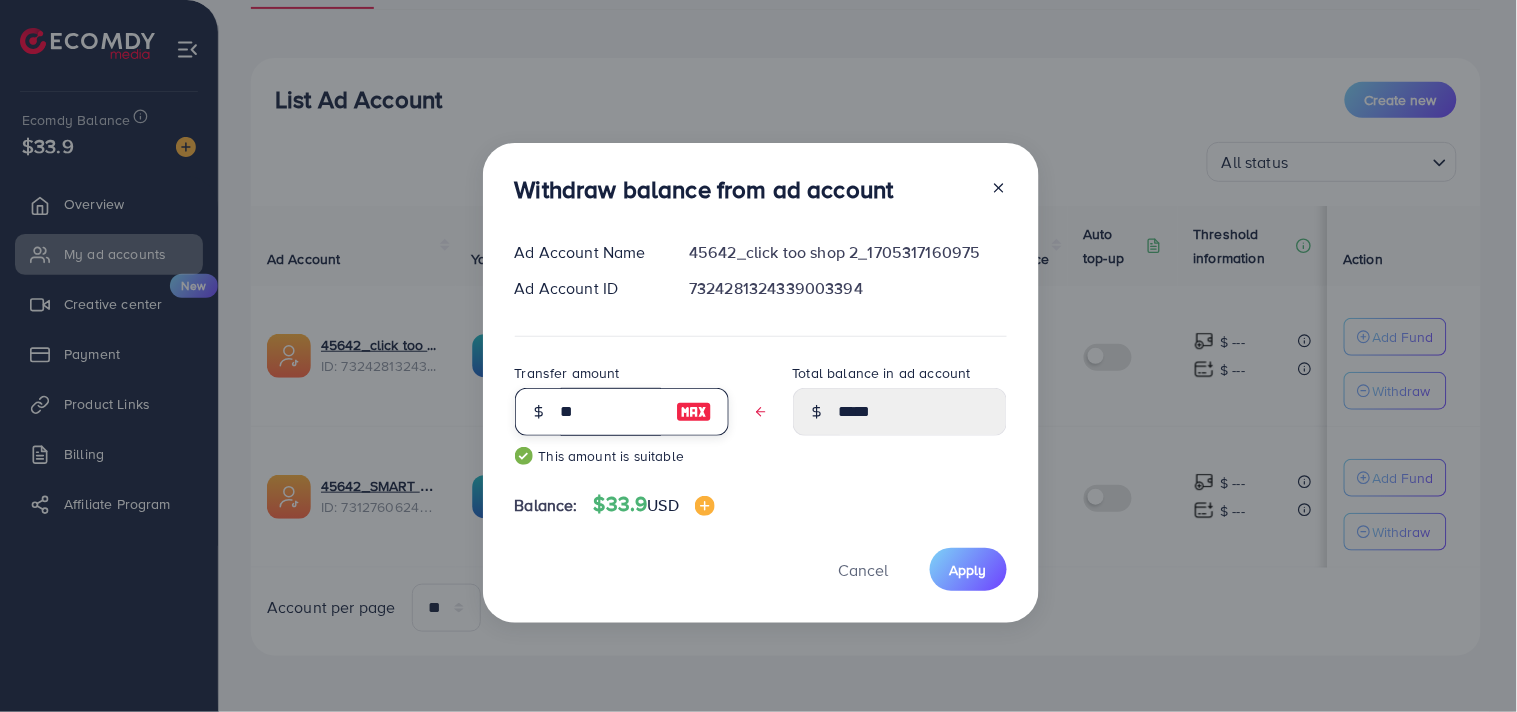 type on "****" 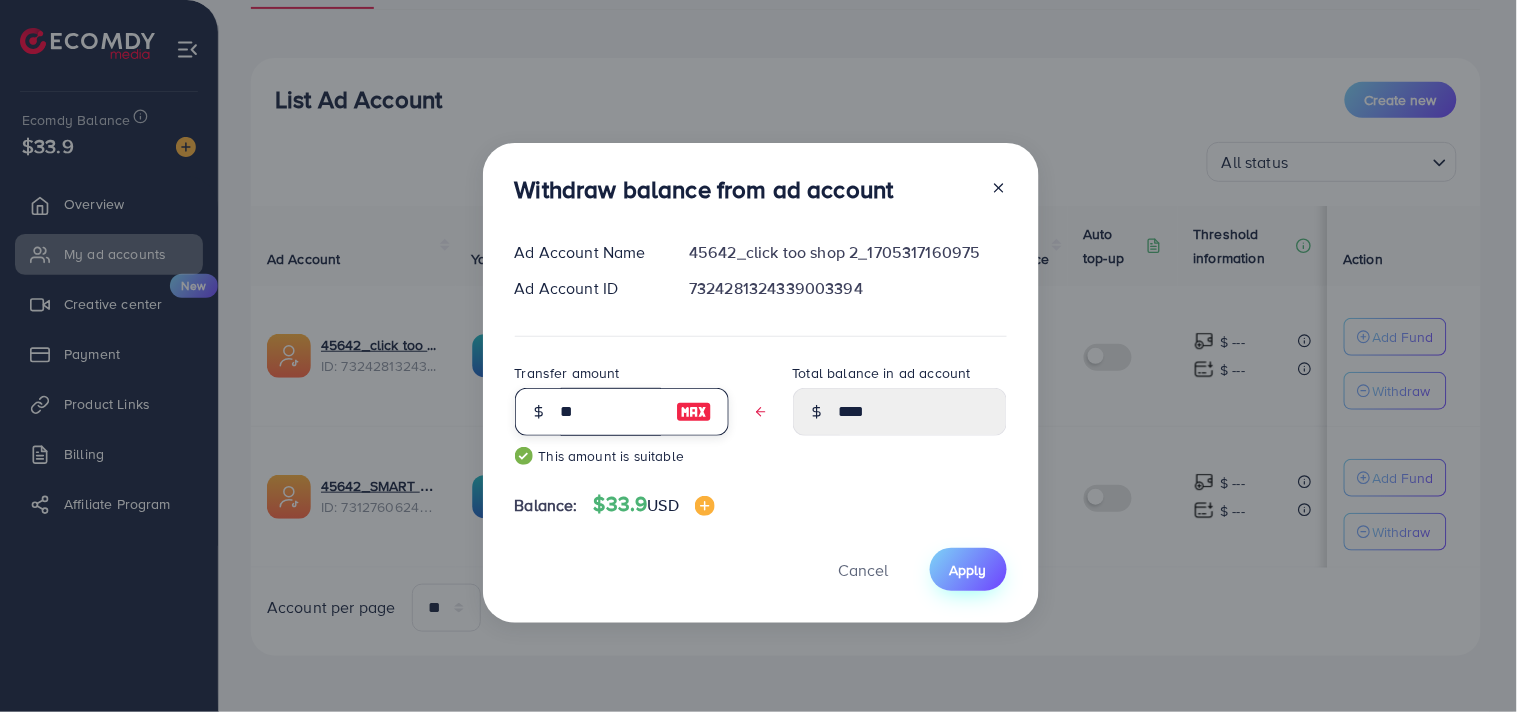 type on "**" 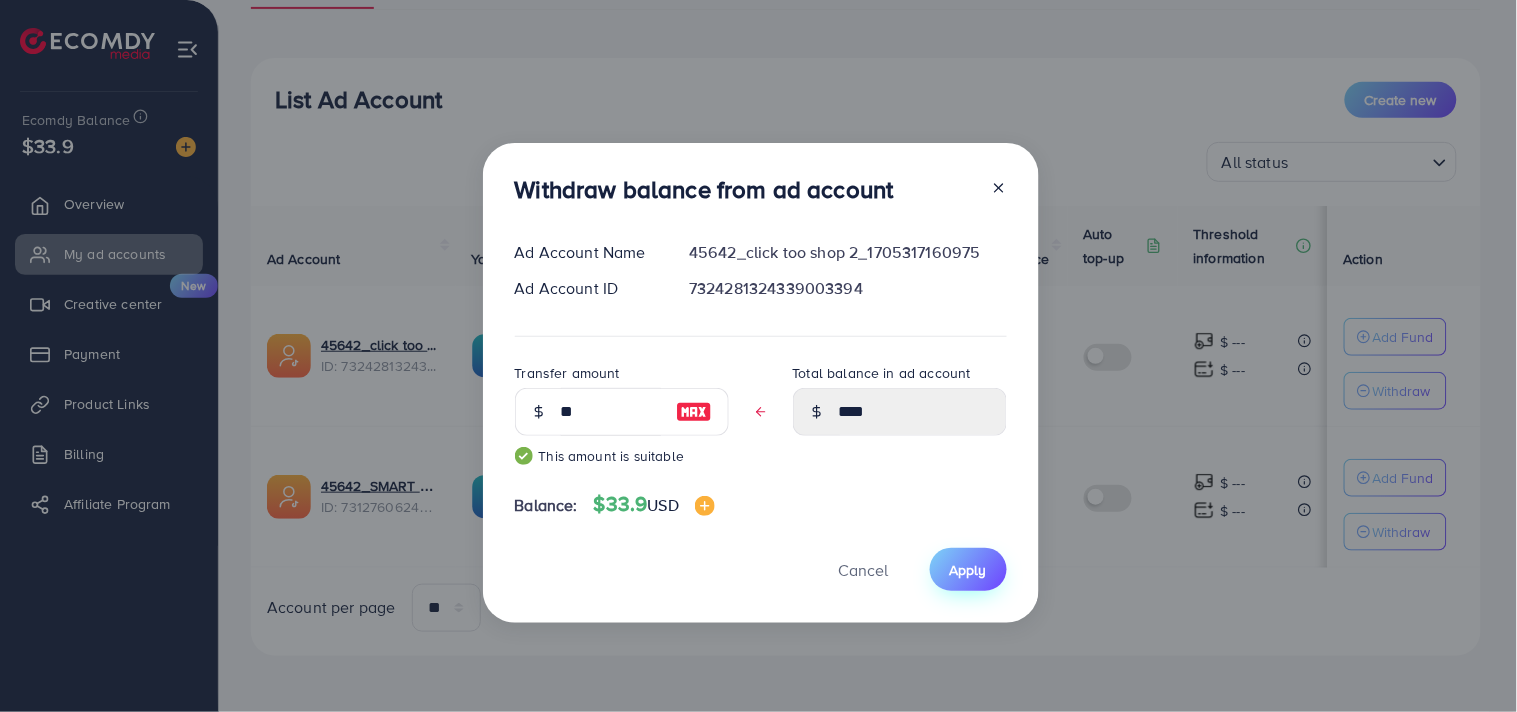 click on "Apply" at bounding box center [968, 569] 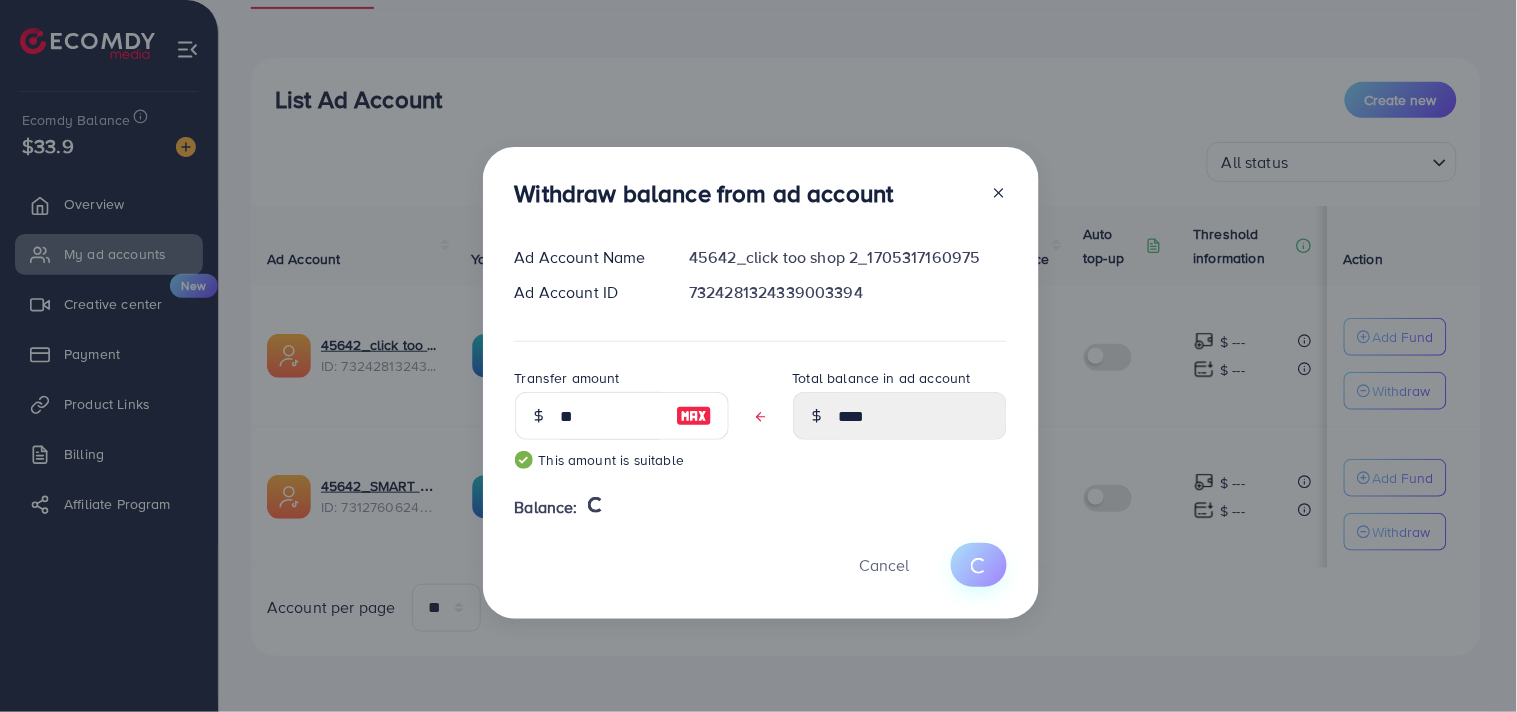 type 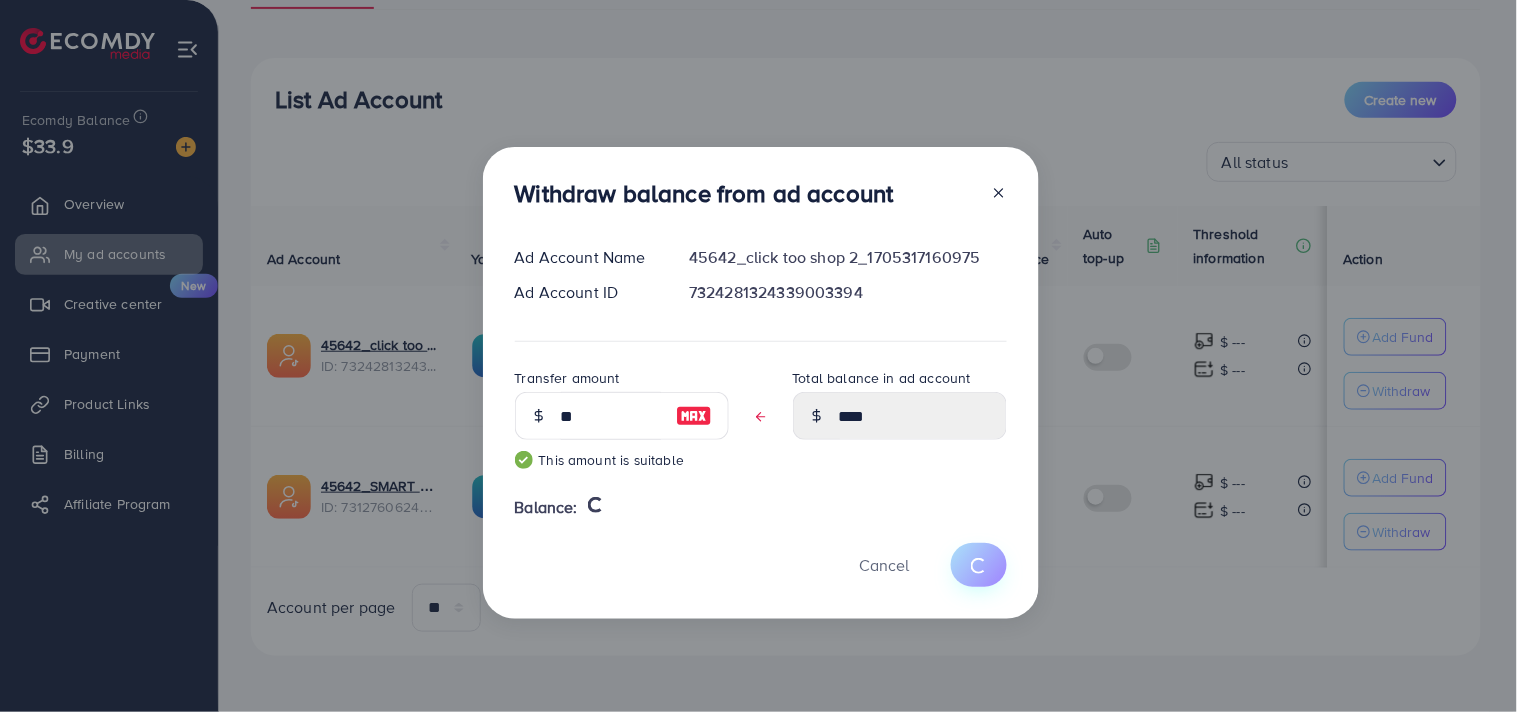 type on "*****" 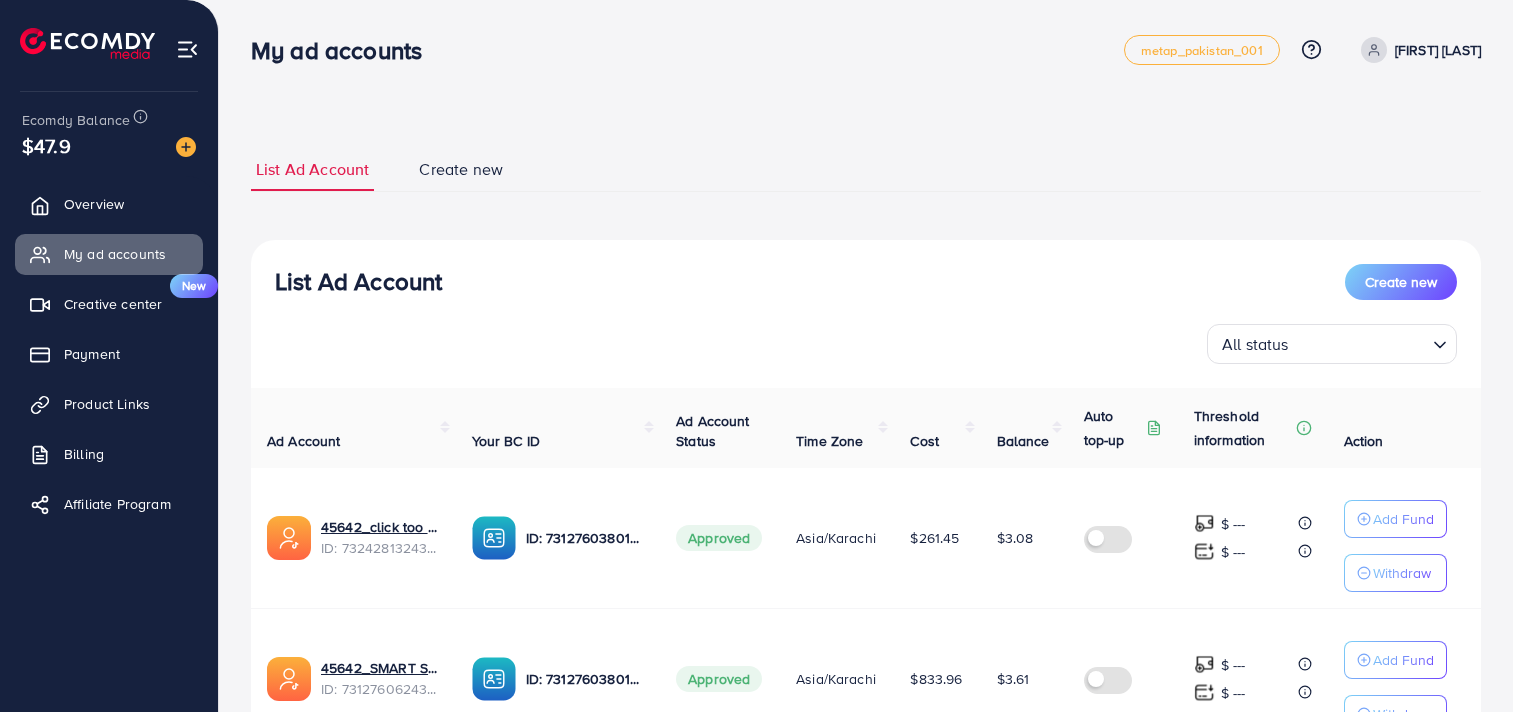 scroll, scrollTop: 0, scrollLeft: 0, axis: both 